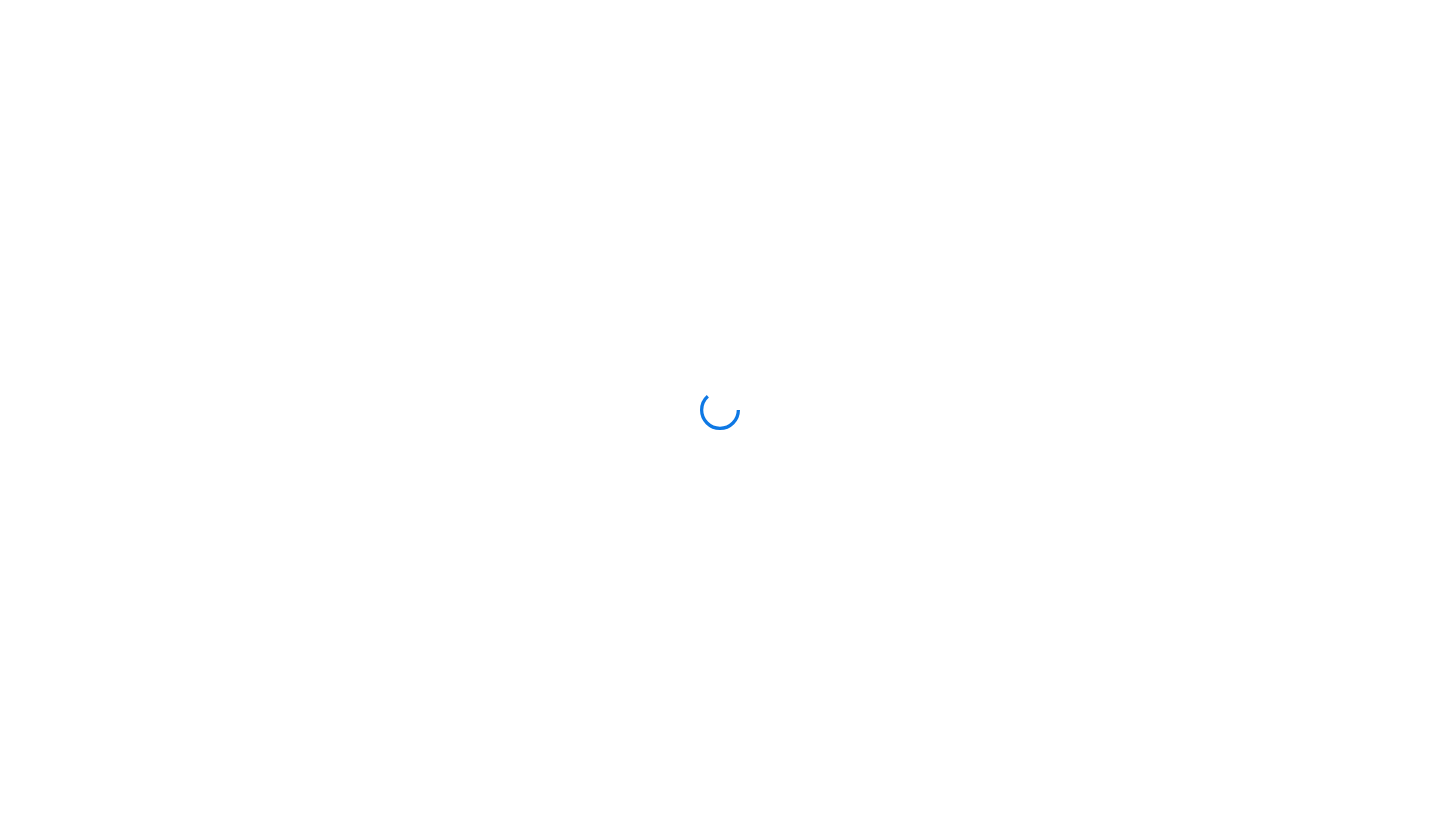 scroll, scrollTop: 0, scrollLeft: 0, axis: both 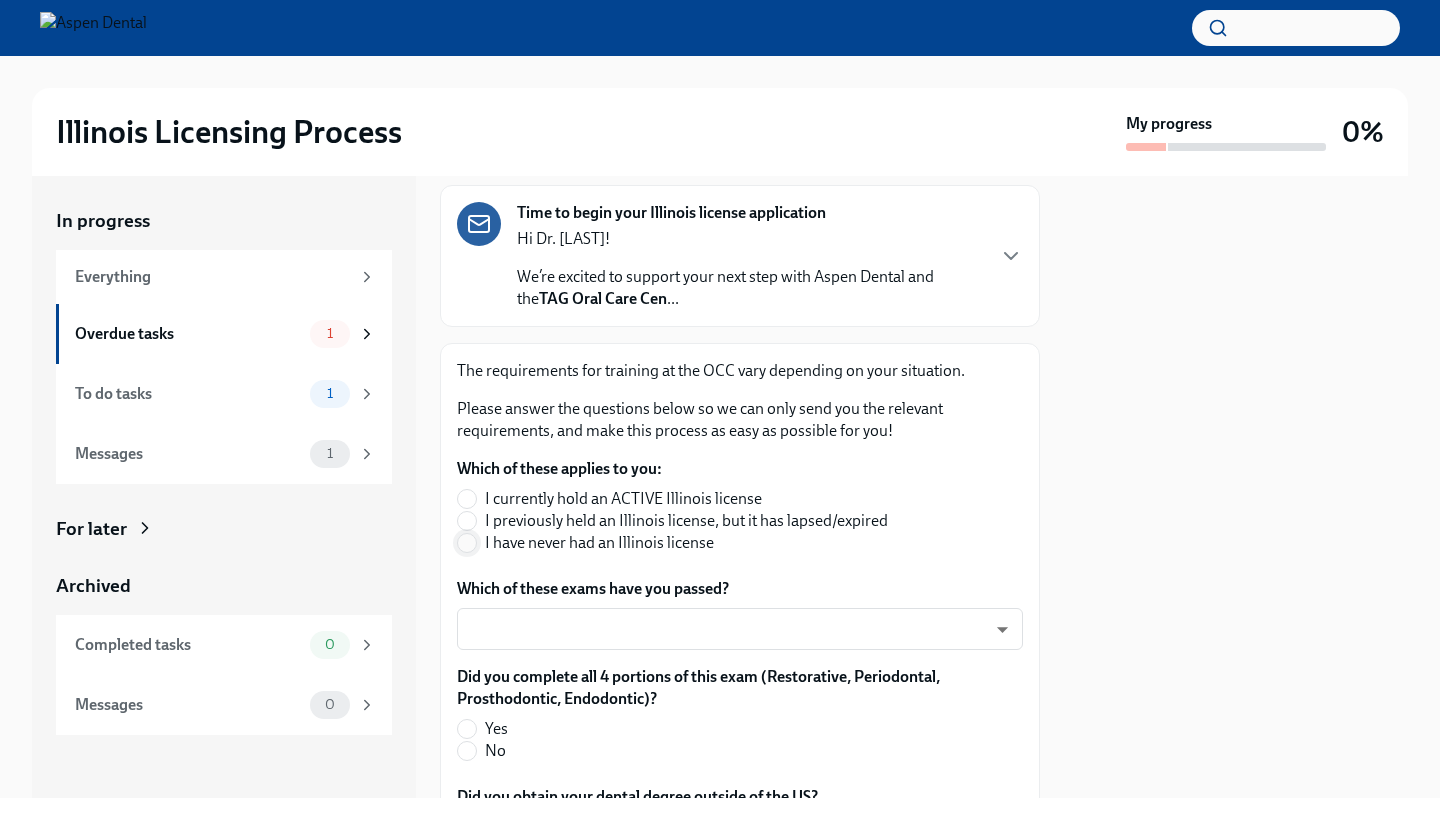 click on "I have never had an Illinois license" at bounding box center (467, 543) 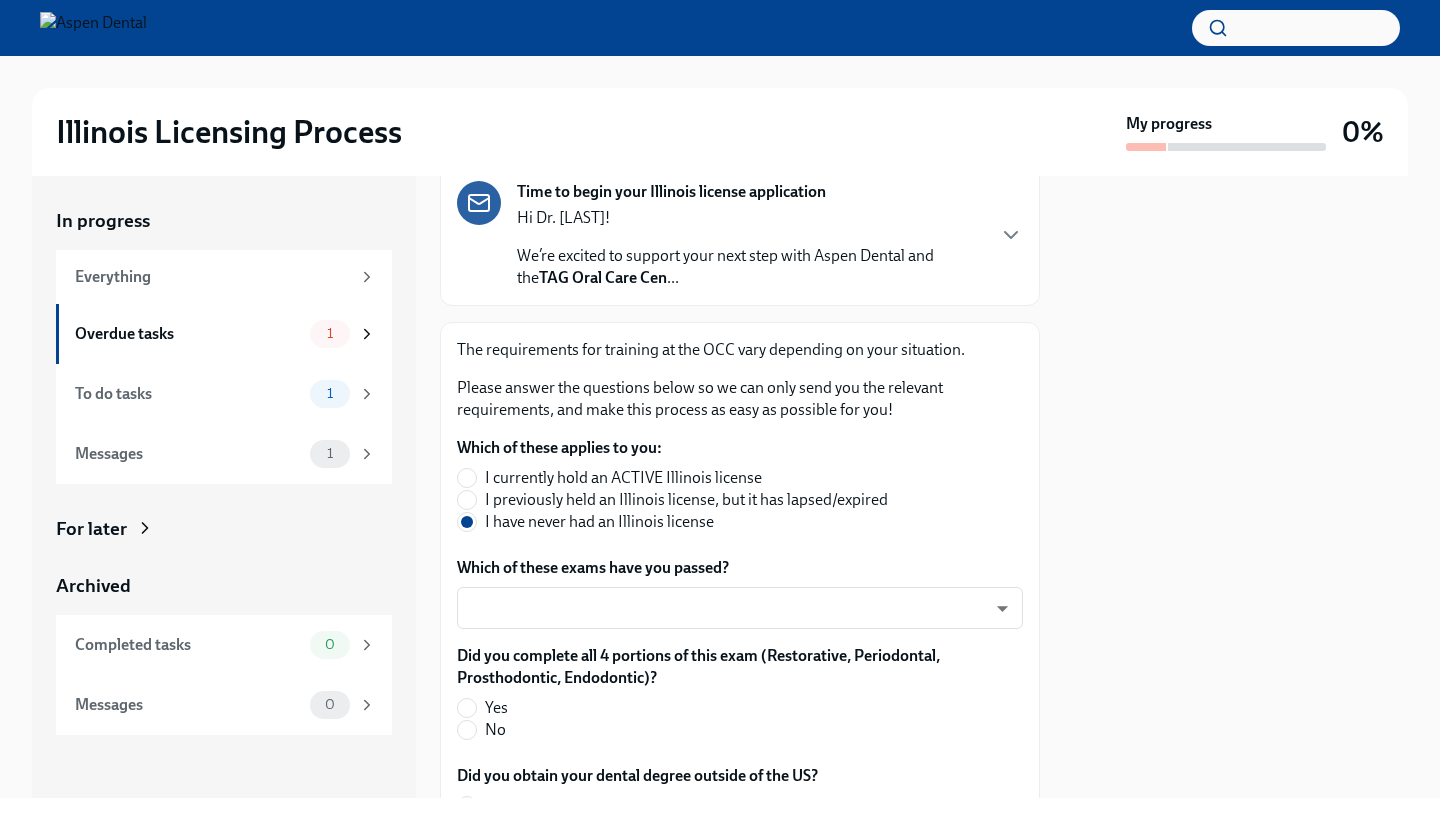 scroll, scrollTop: 167, scrollLeft: 0, axis: vertical 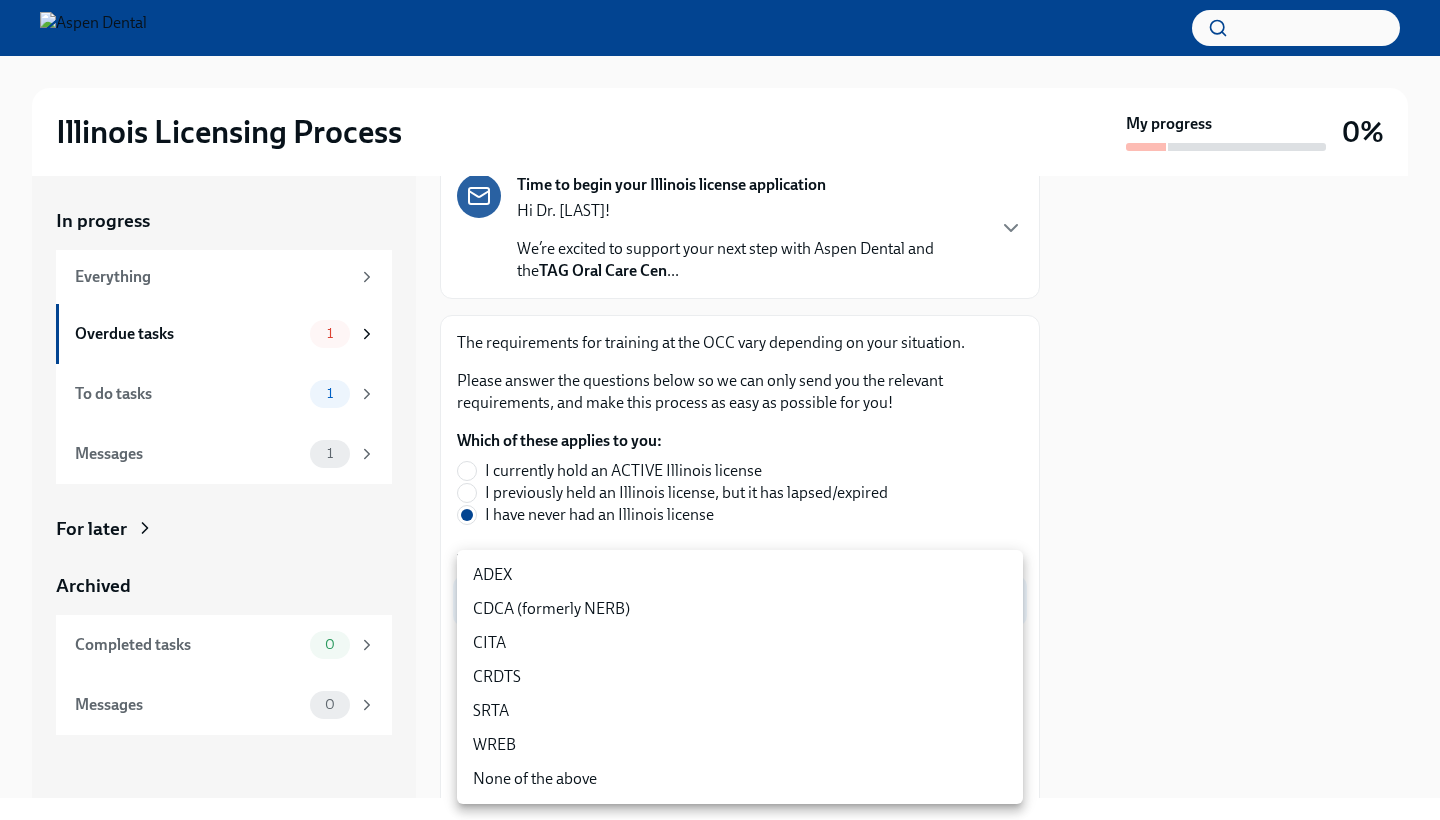 click on "Illinois Licensing Process My progress 0% In progress Everything Overdue tasks 1 To do tasks 1 Messages 1 For later Archived Completed tasks 0 Messages 0 Answer these questions to get tailored instructions for the Illinois licensing process Overdue Due  a day ago Time to begin your Illinois license application Hi Dr. [LAST]!
We’re excited to support your next step with Aspen Dental and the  TAG Oral Care Cen ... The requirements for training at the OCC vary depending on your situation.
Please answer the questions below so we can only send you the relevant requirements, and make this process as easy as possible for you! Which of these applies to you: I currently hold an ACTIVE Illinois license I previously held an Illinois license, but it has lapsed/expired I have never had an Illinois license Which of these exams have you passed? ​ ​ Did you complete all 4 portions of this exam (Restorative, Periodontal, Prosthodontic, Endodontic)? Yes No Yes No Yes No Yes No Yes No ​ ​ None x" at bounding box center [720, 410] 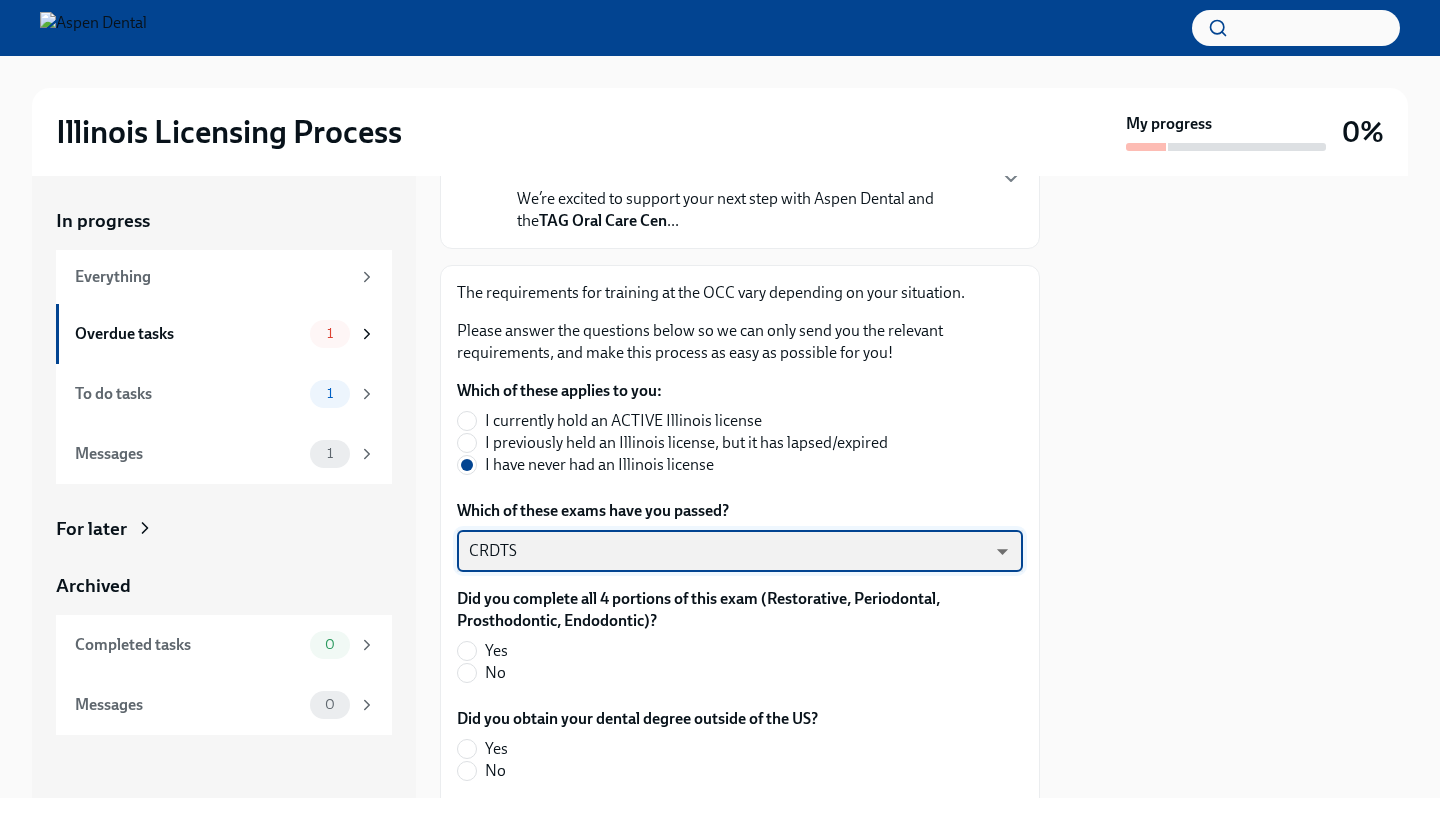 scroll, scrollTop: 233, scrollLeft: 0, axis: vertical 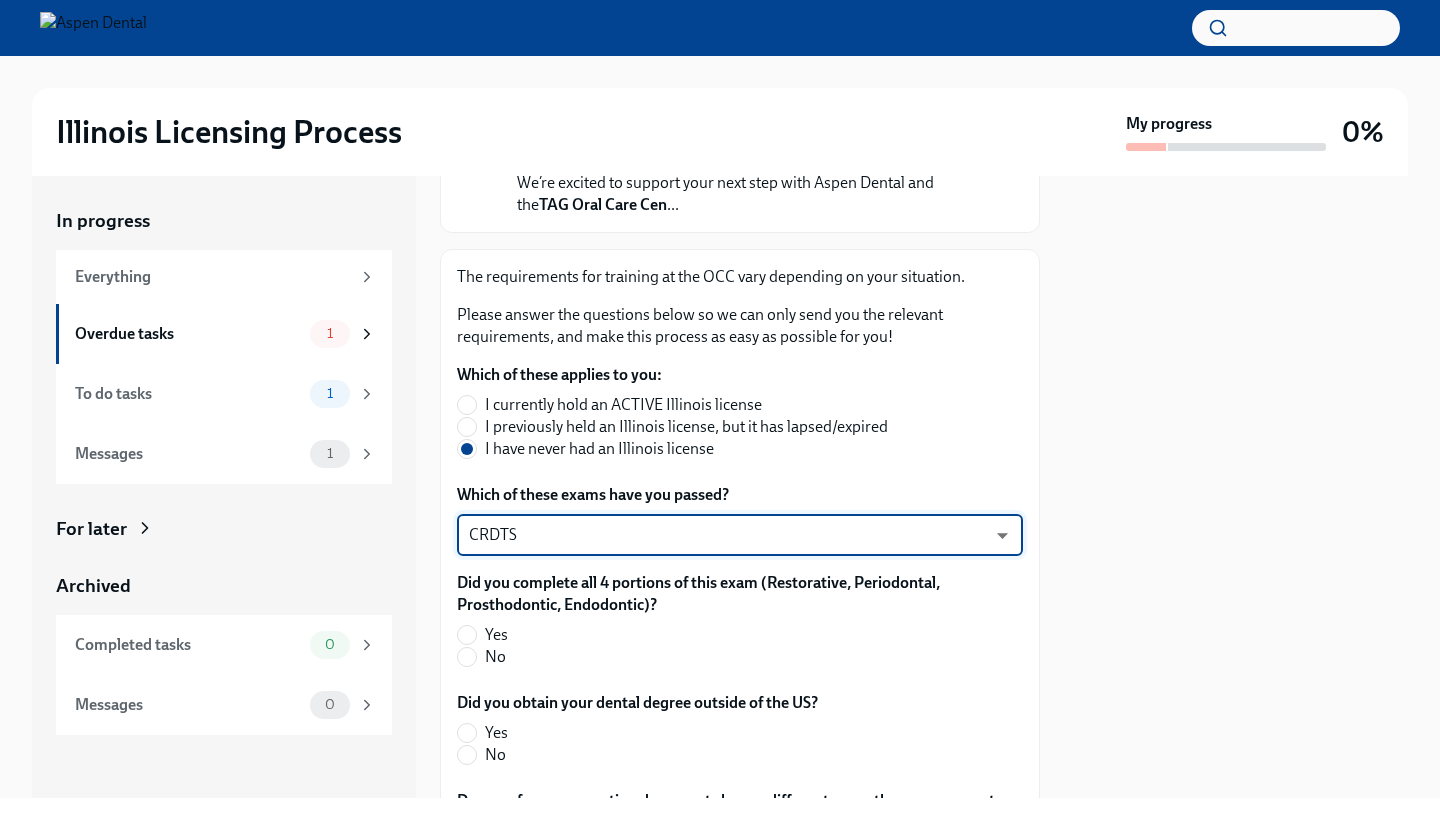 click on "Yes" at bounding box center [732, 635] 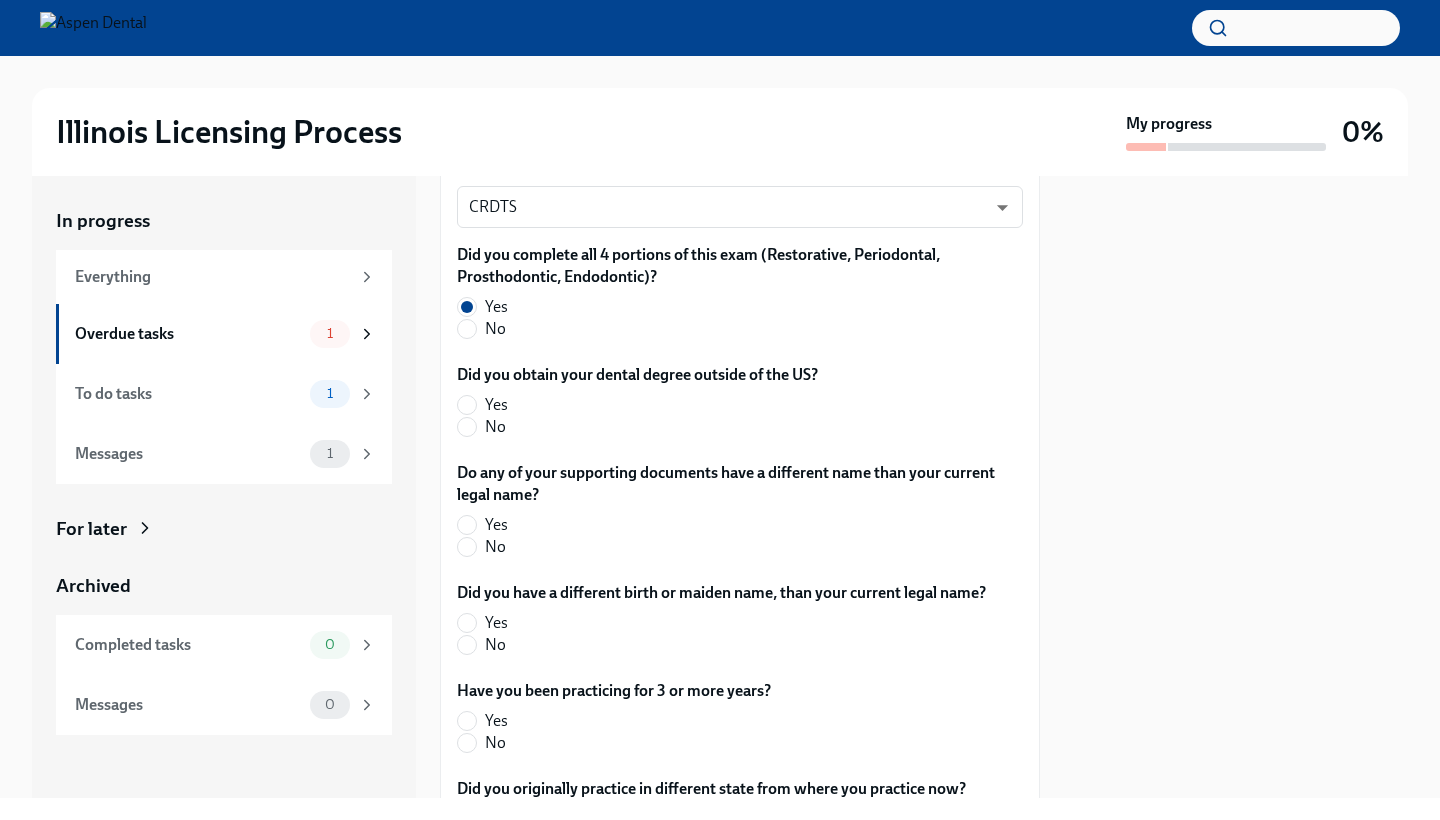 scroll, scrollTop: 556, scrollLeft: 0, axis: vertical 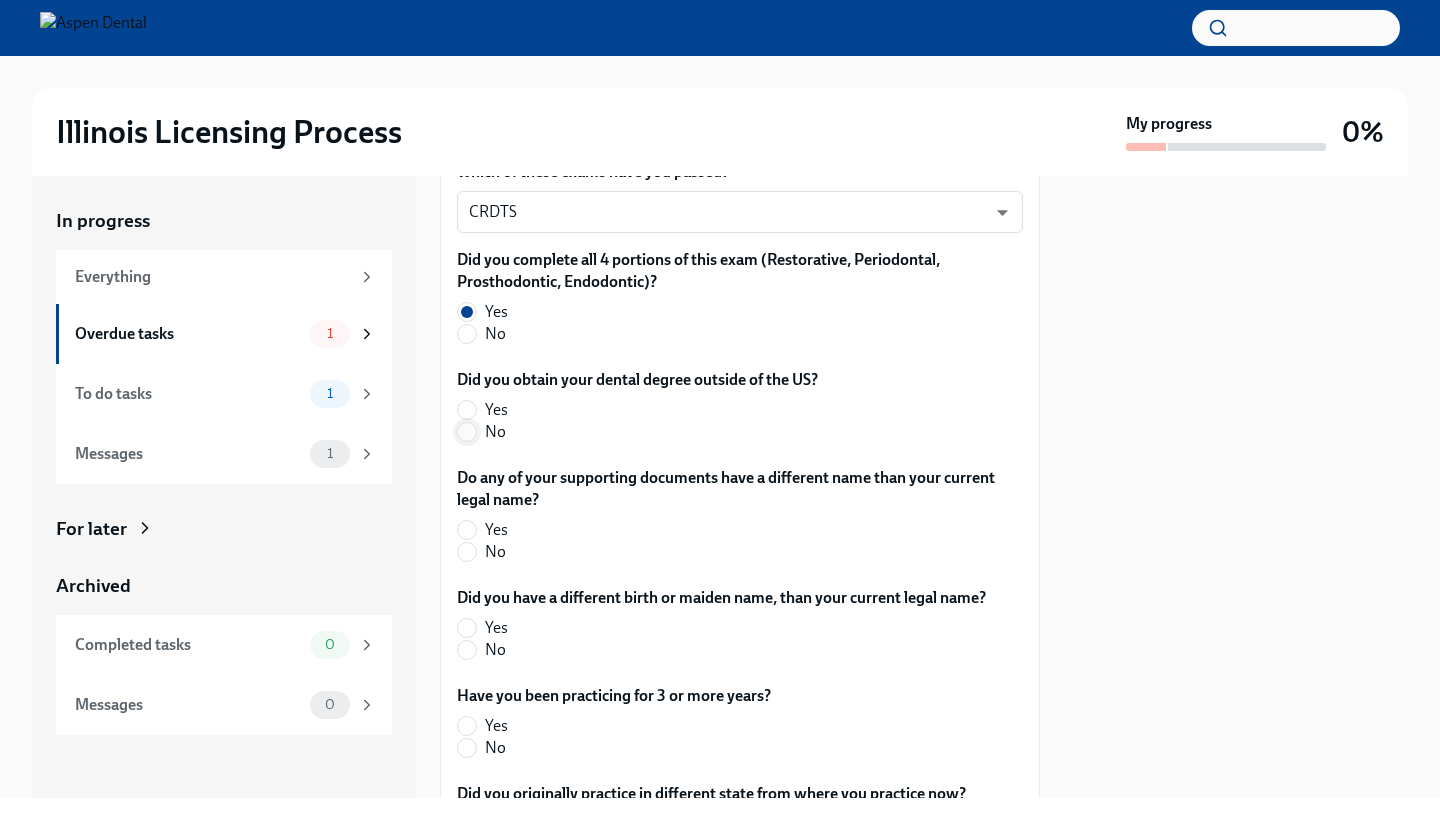 click on "No" at bounding box center (467, 432) 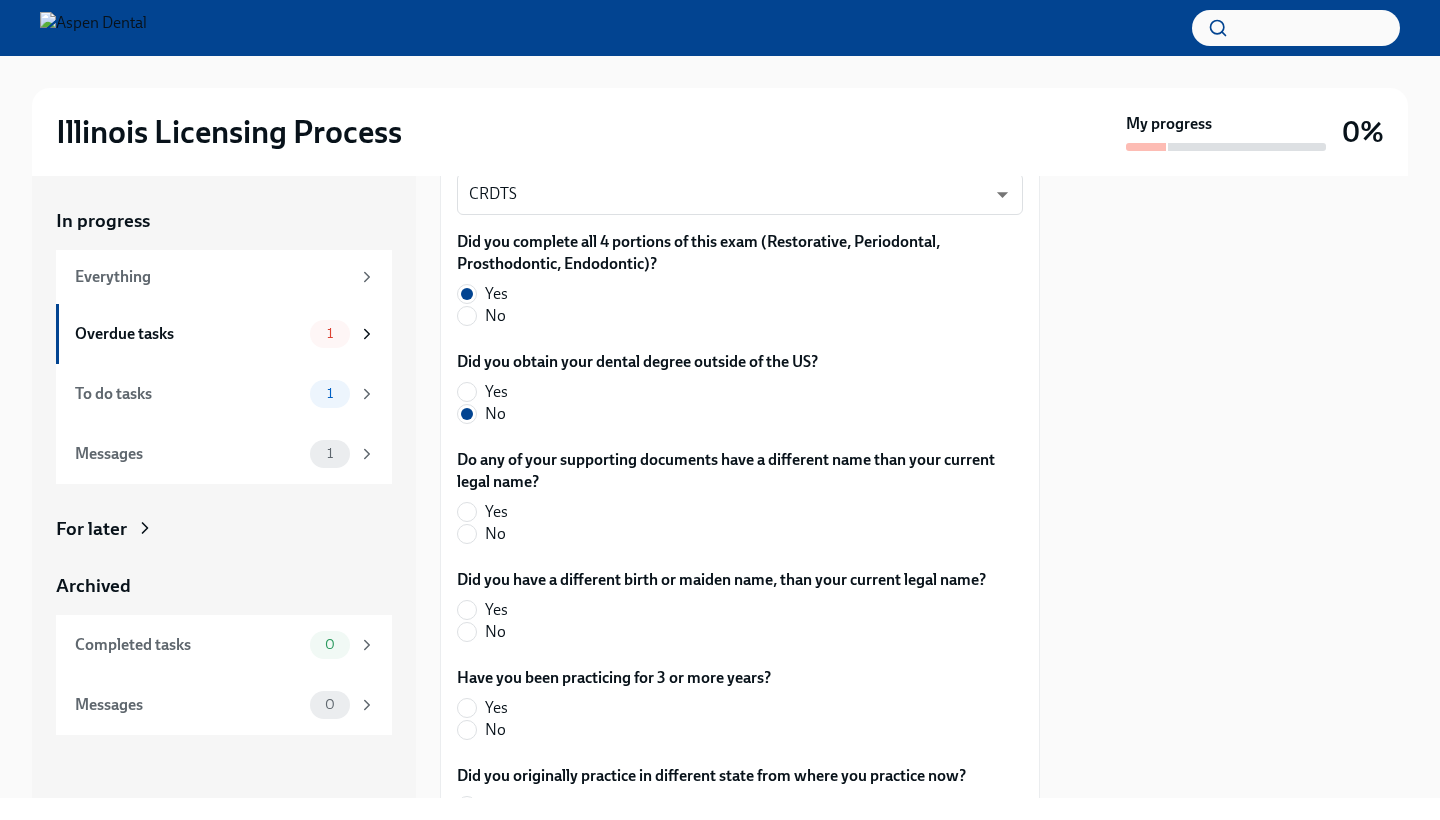 scroll, scrollTop: 575, scrollLeft: 0, axis: vertical 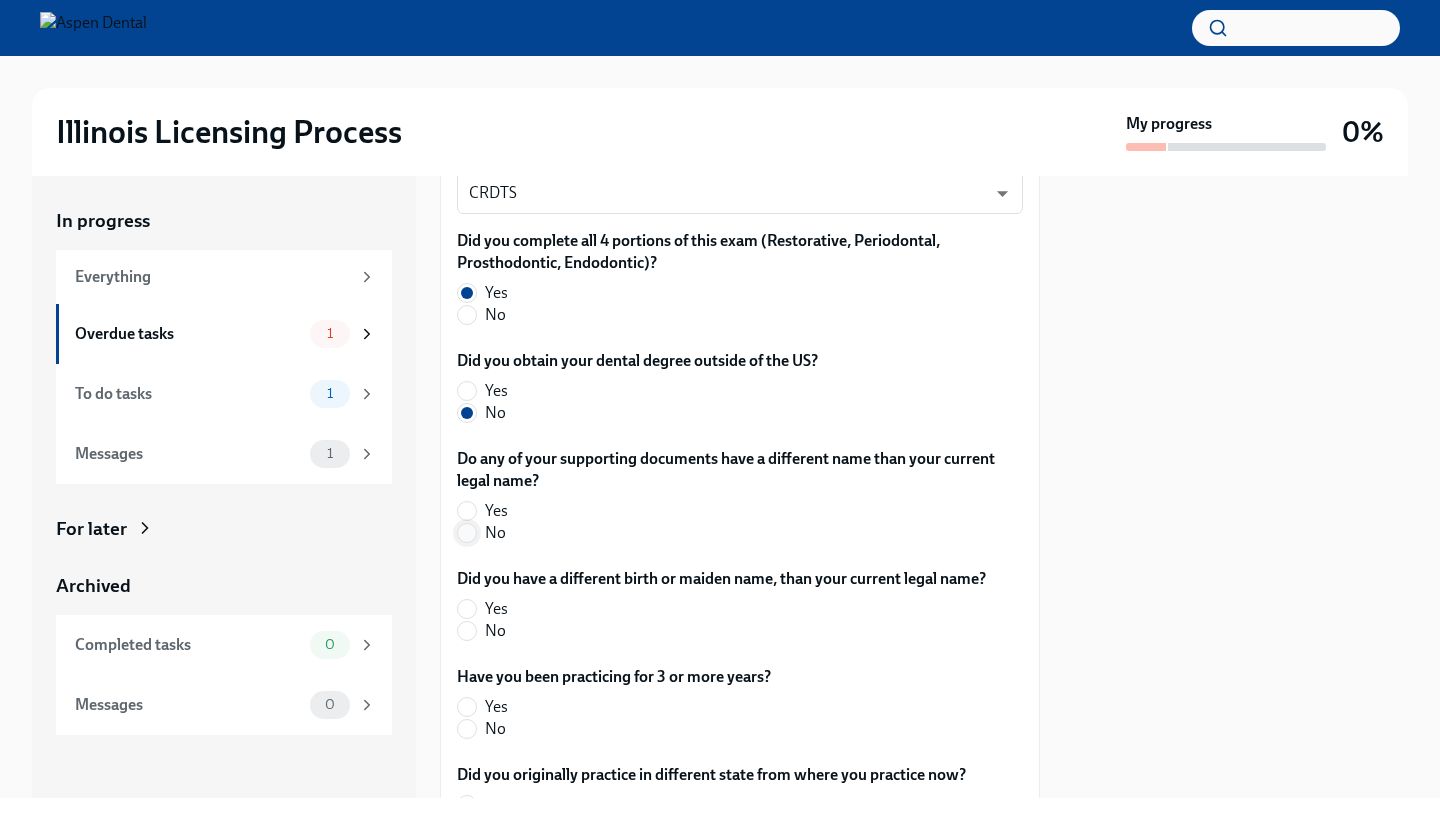 click on "No" at bounding box center (467, 533) 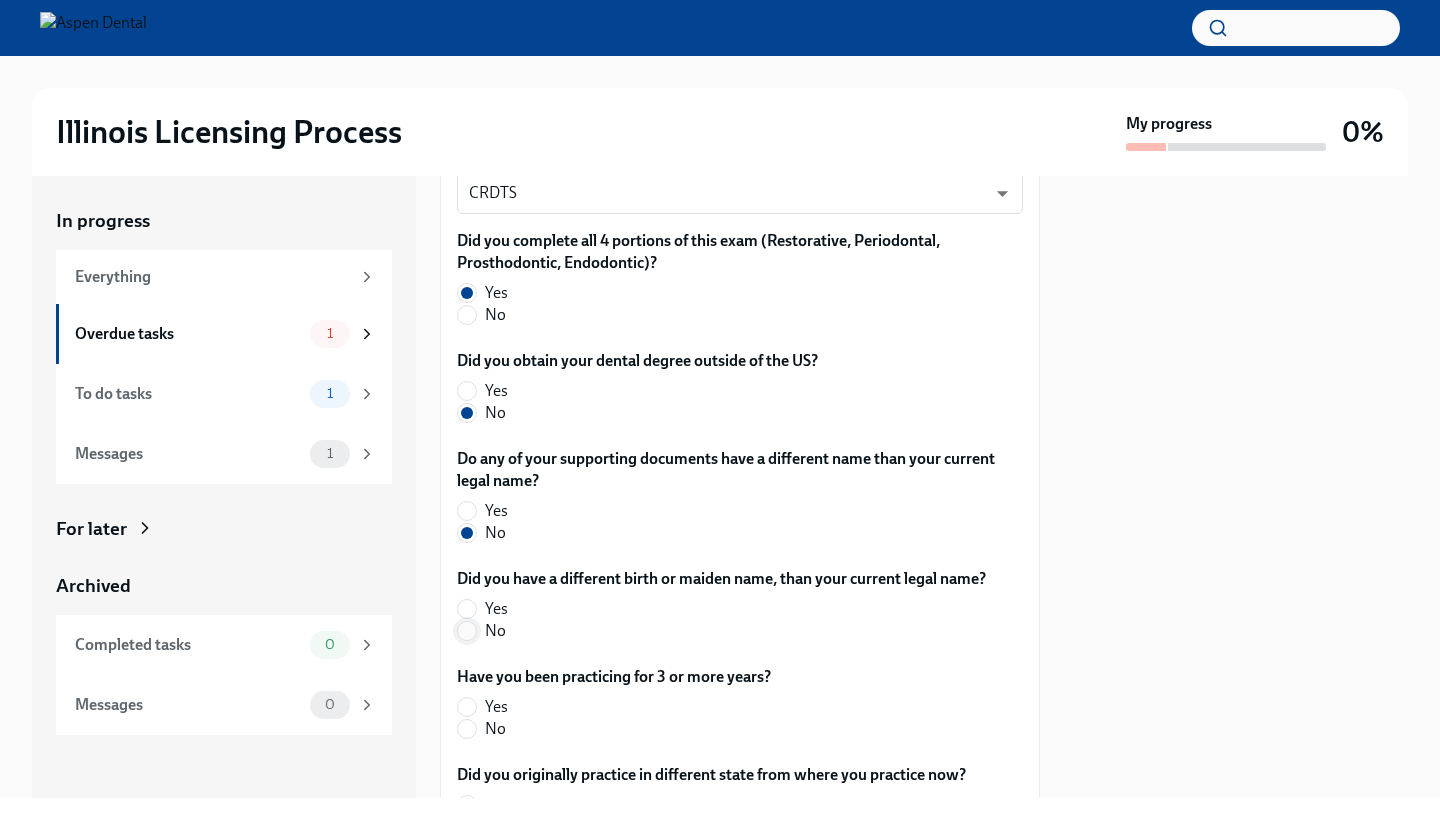 click on "No" at bounding box center (467, 631) 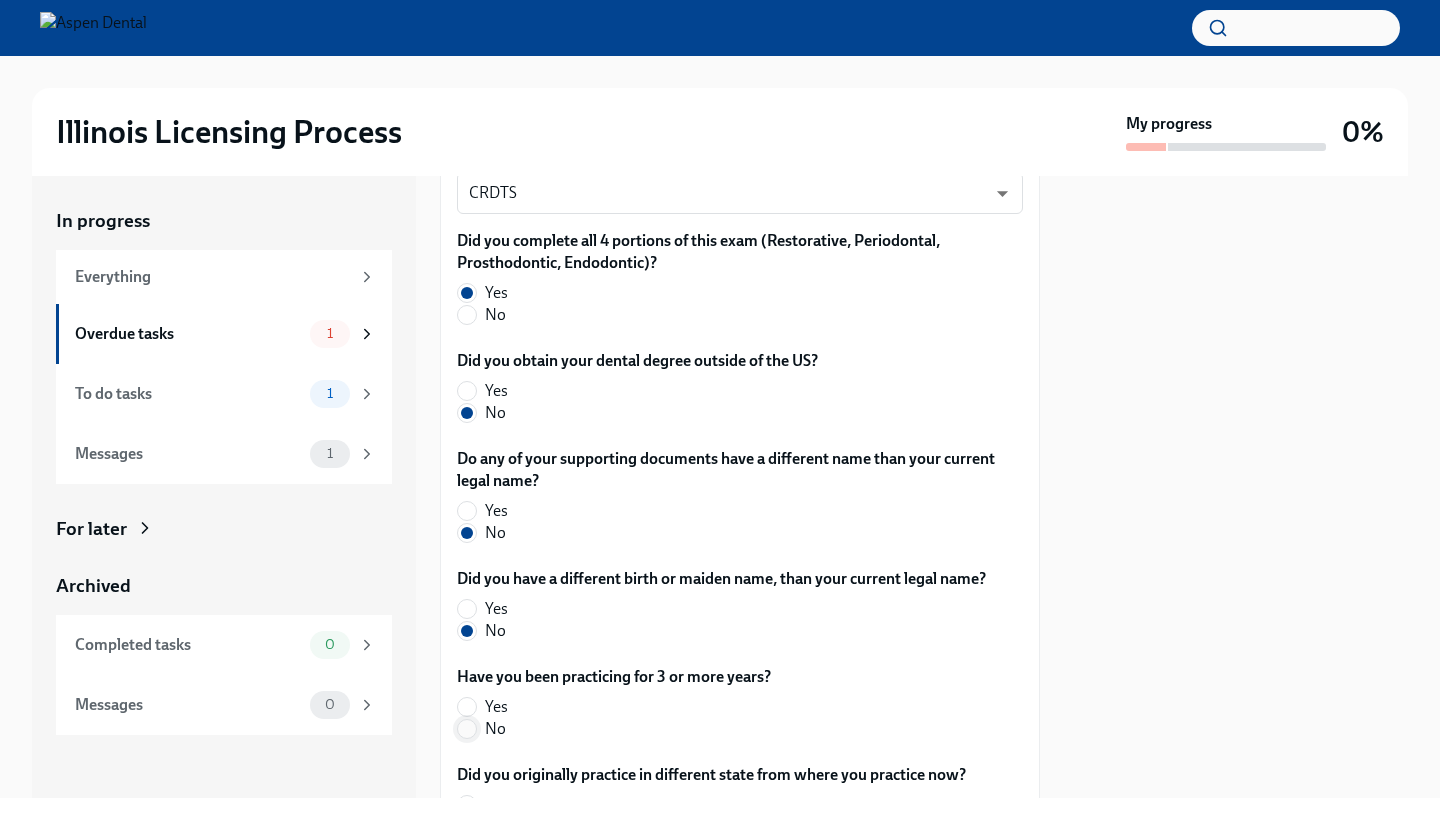 click on "No" at bounding box center (467, 729) 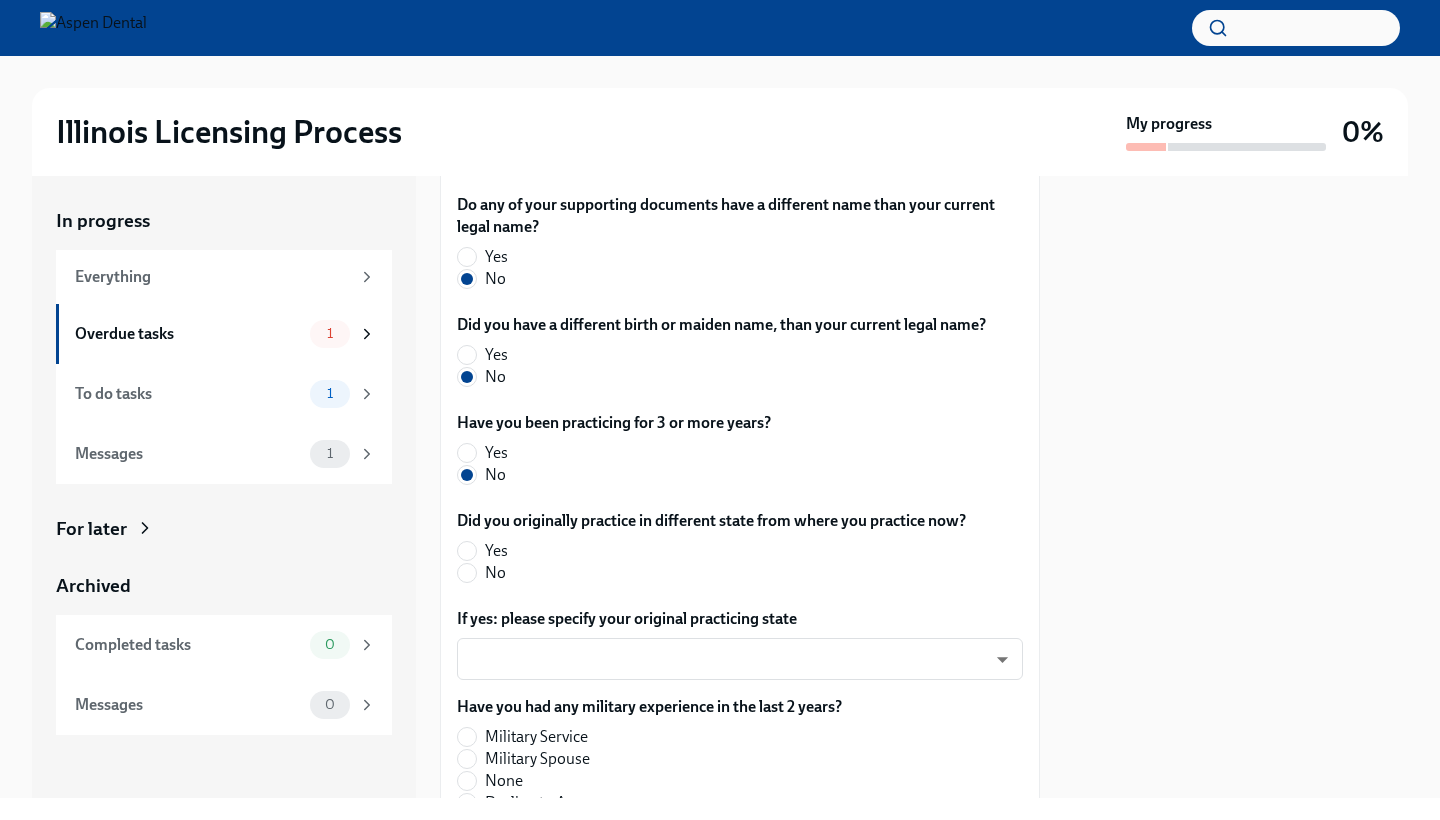 scroll, scrollTop: 836, scrollLeft: 0, axis: vertical 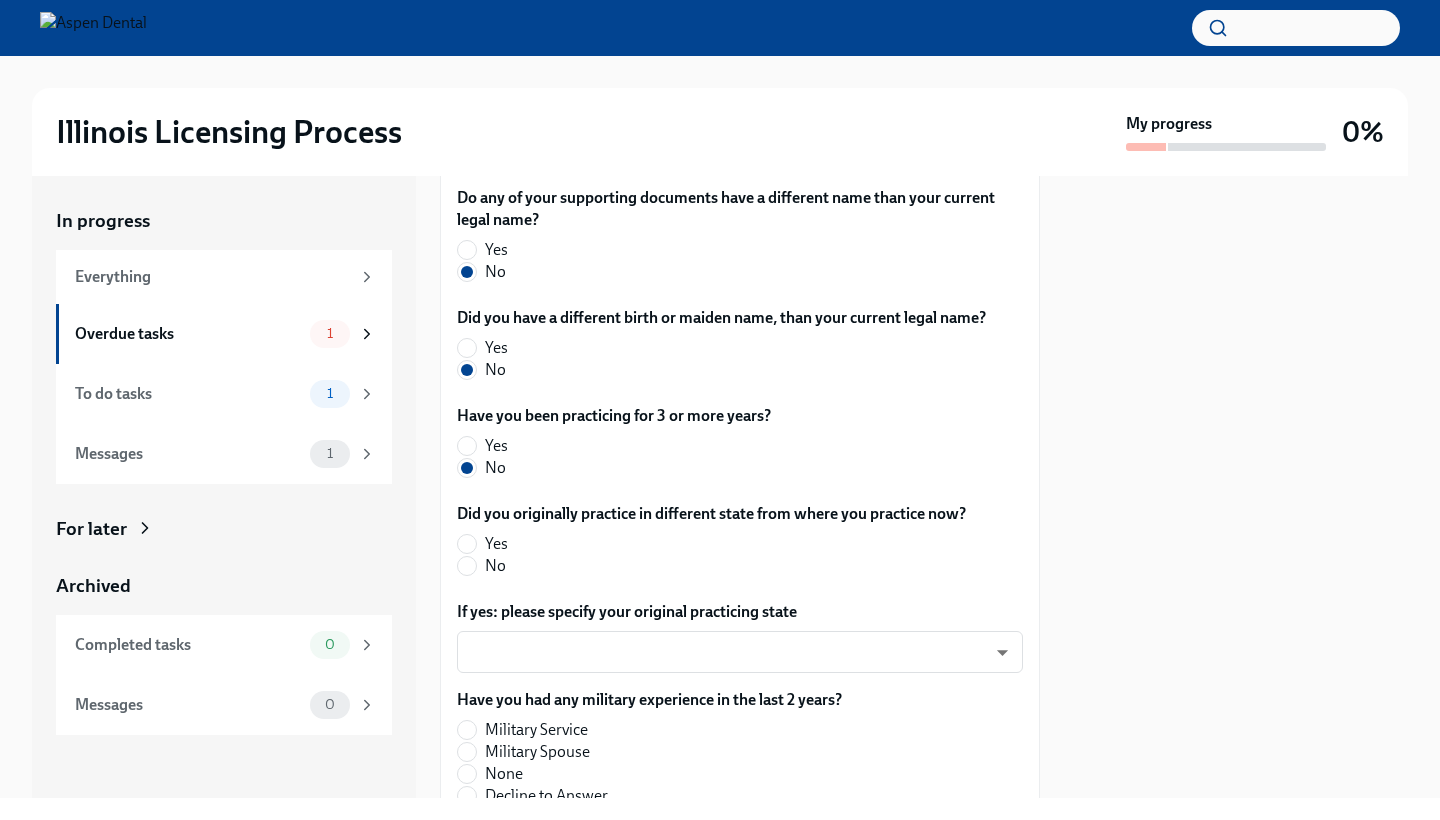 click on "No" at bounding box center [703, 566] 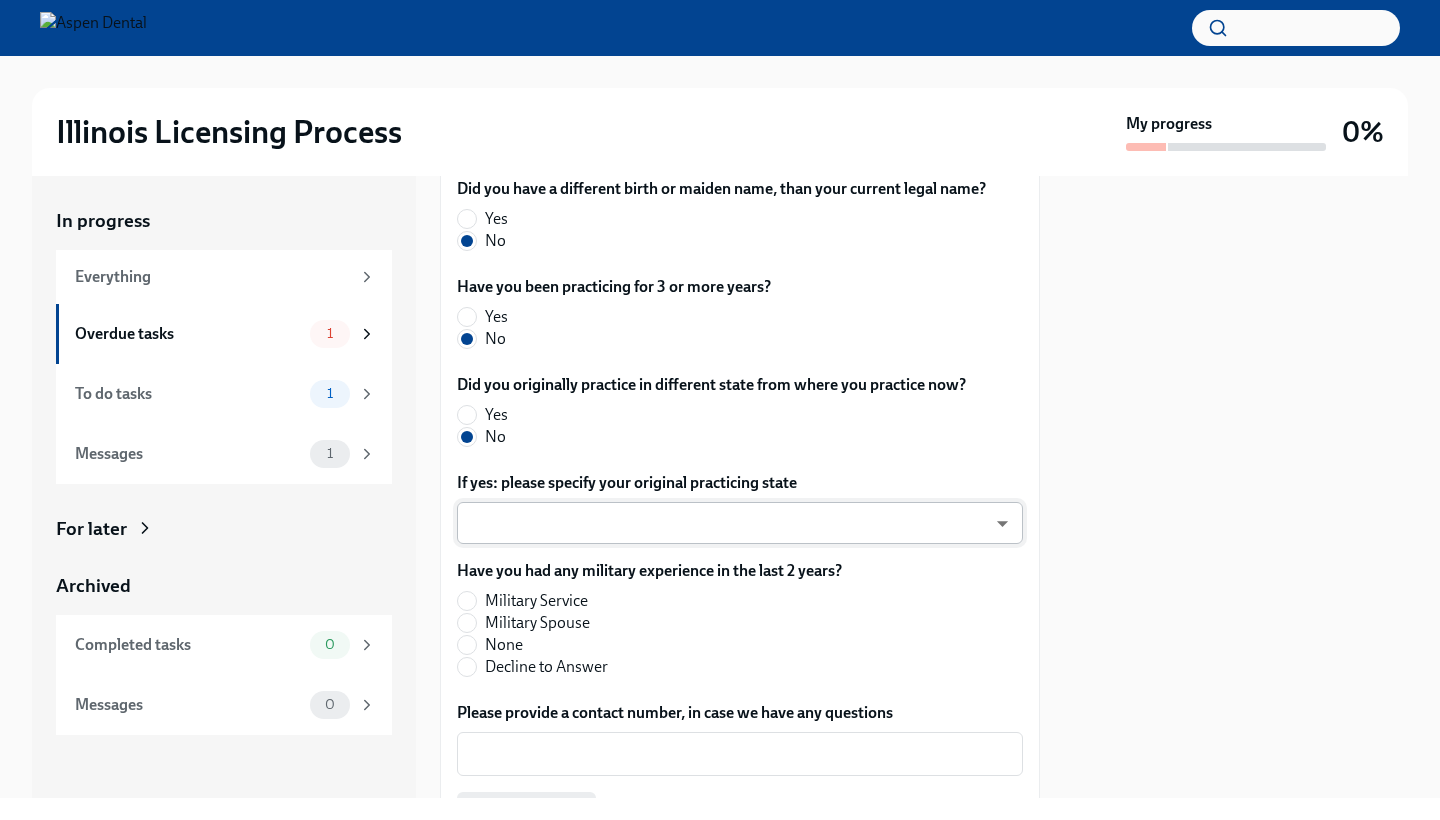 scroll, scrollTop: 1008, scrollLeft: 0, axis: vertical 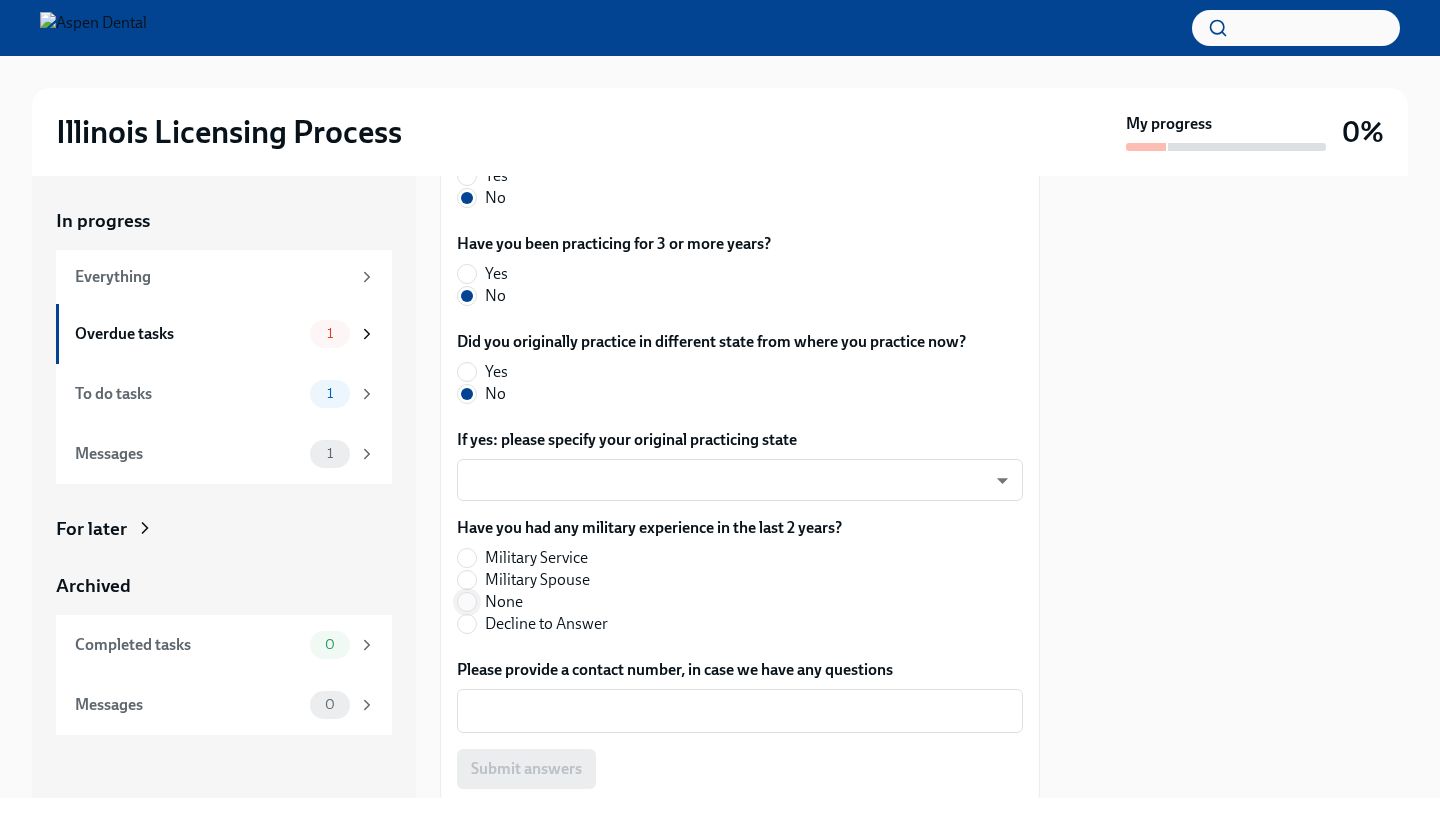 click on "None" at bounding box center (467, 602) 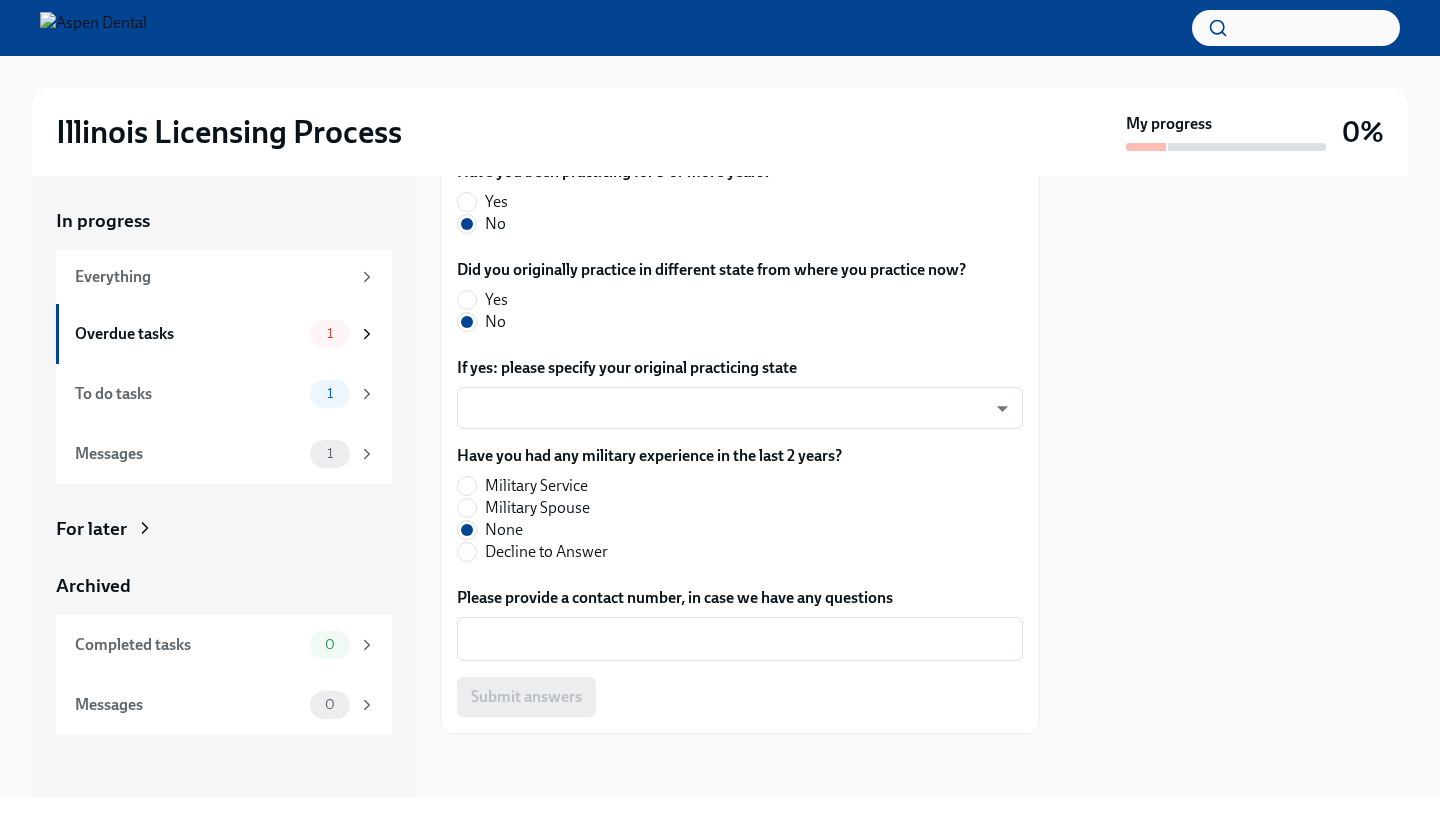 scroll, scrollTop: 1096, scrollLeft: 0, axis: vertical 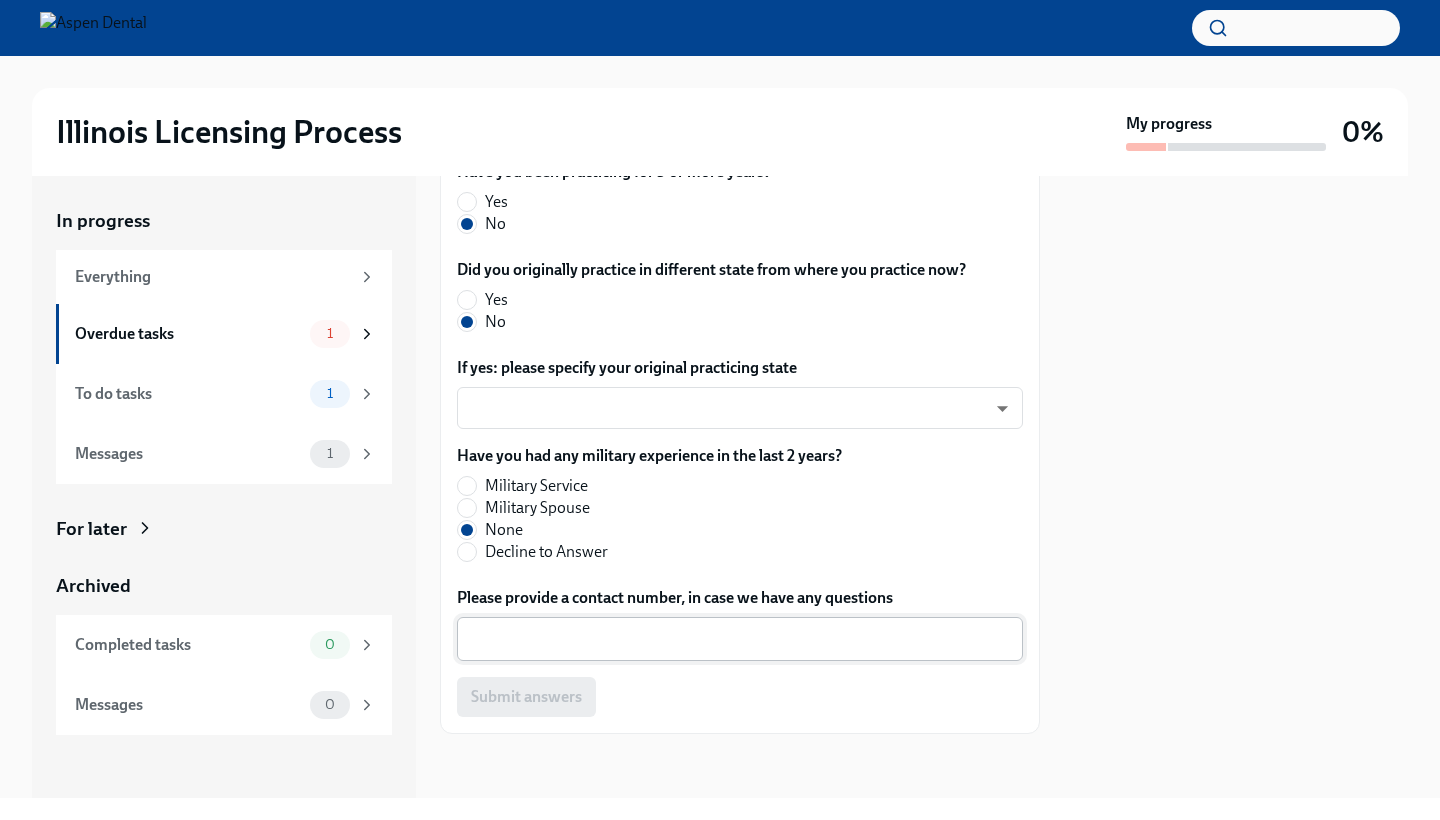 click on "Please provide a contact number, in case we have any questions" at bounding box center [740, 639] 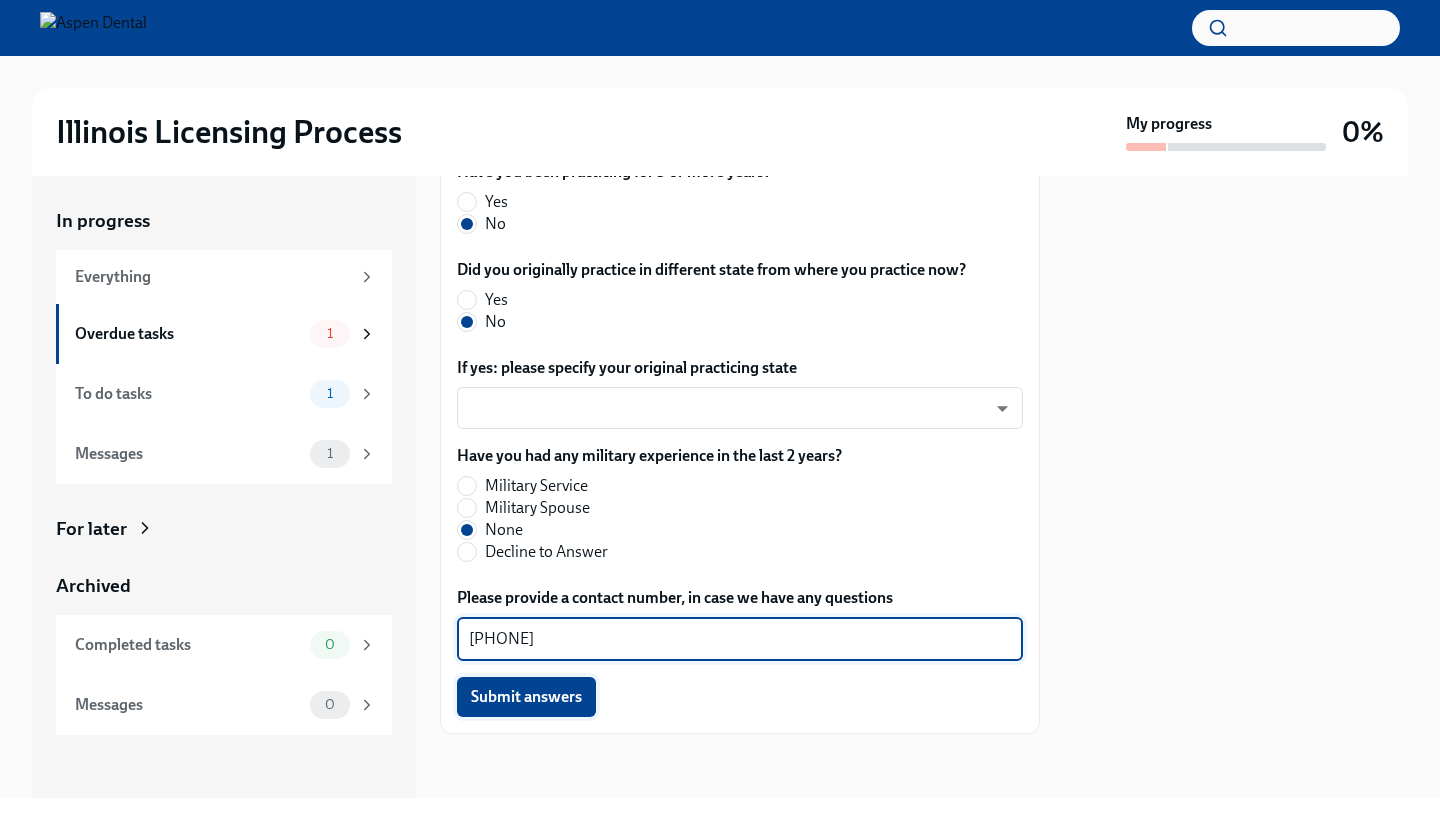type on "[PHONE]" 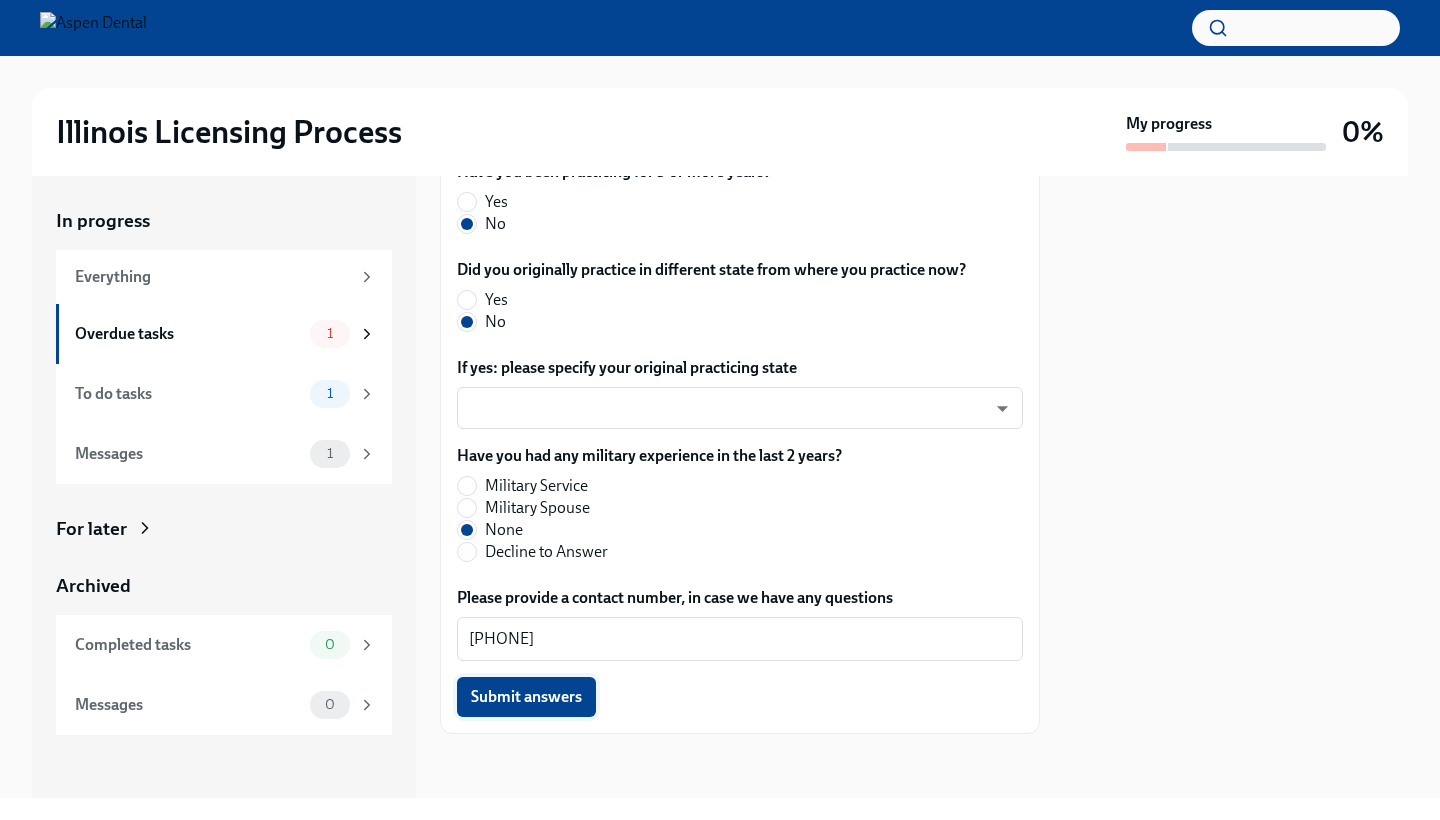 click on "Submit answers" at bounding box center [526, 697] 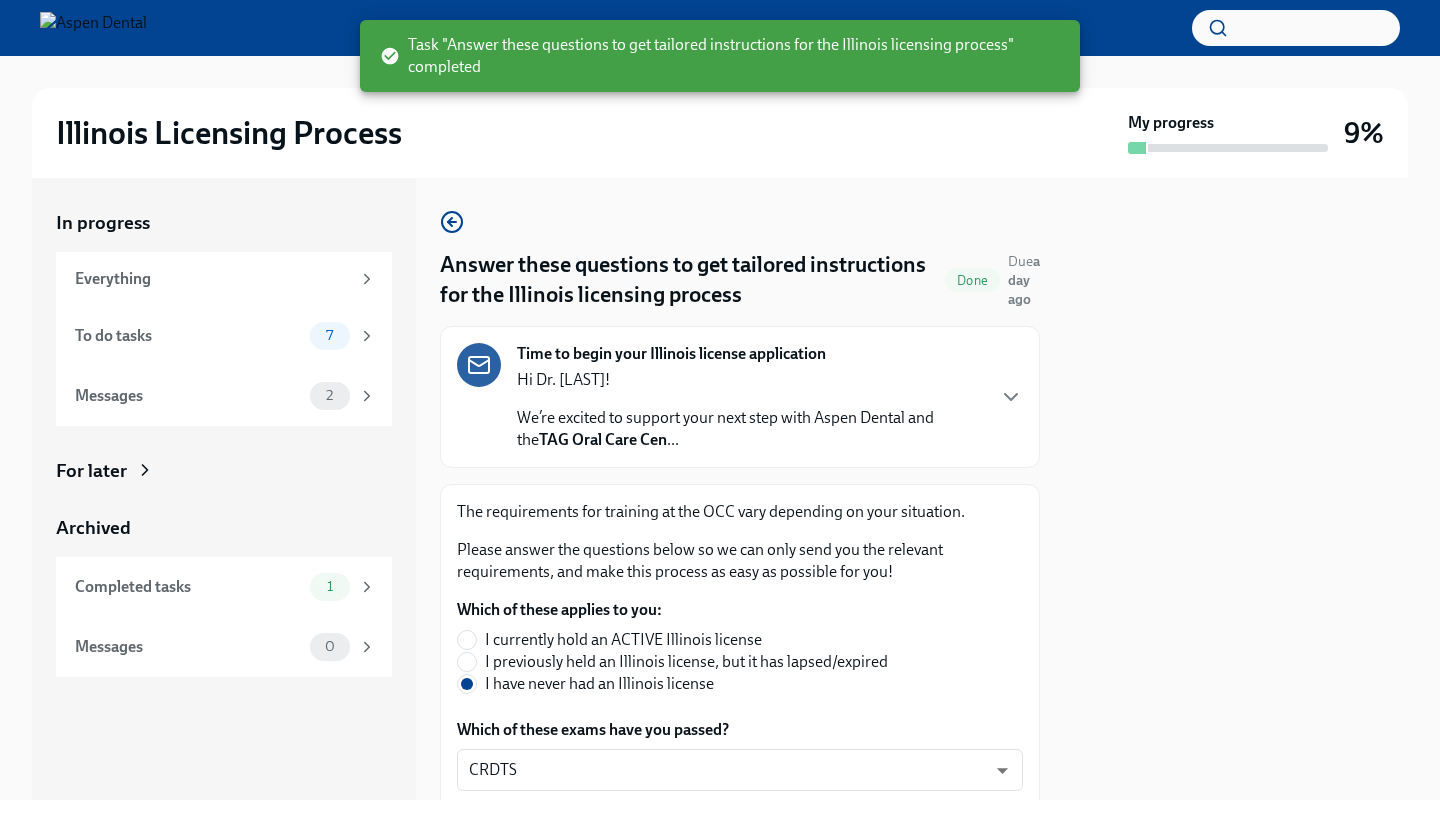 scroll, scrollTop: 0, scrollLeft: 0, axis: both 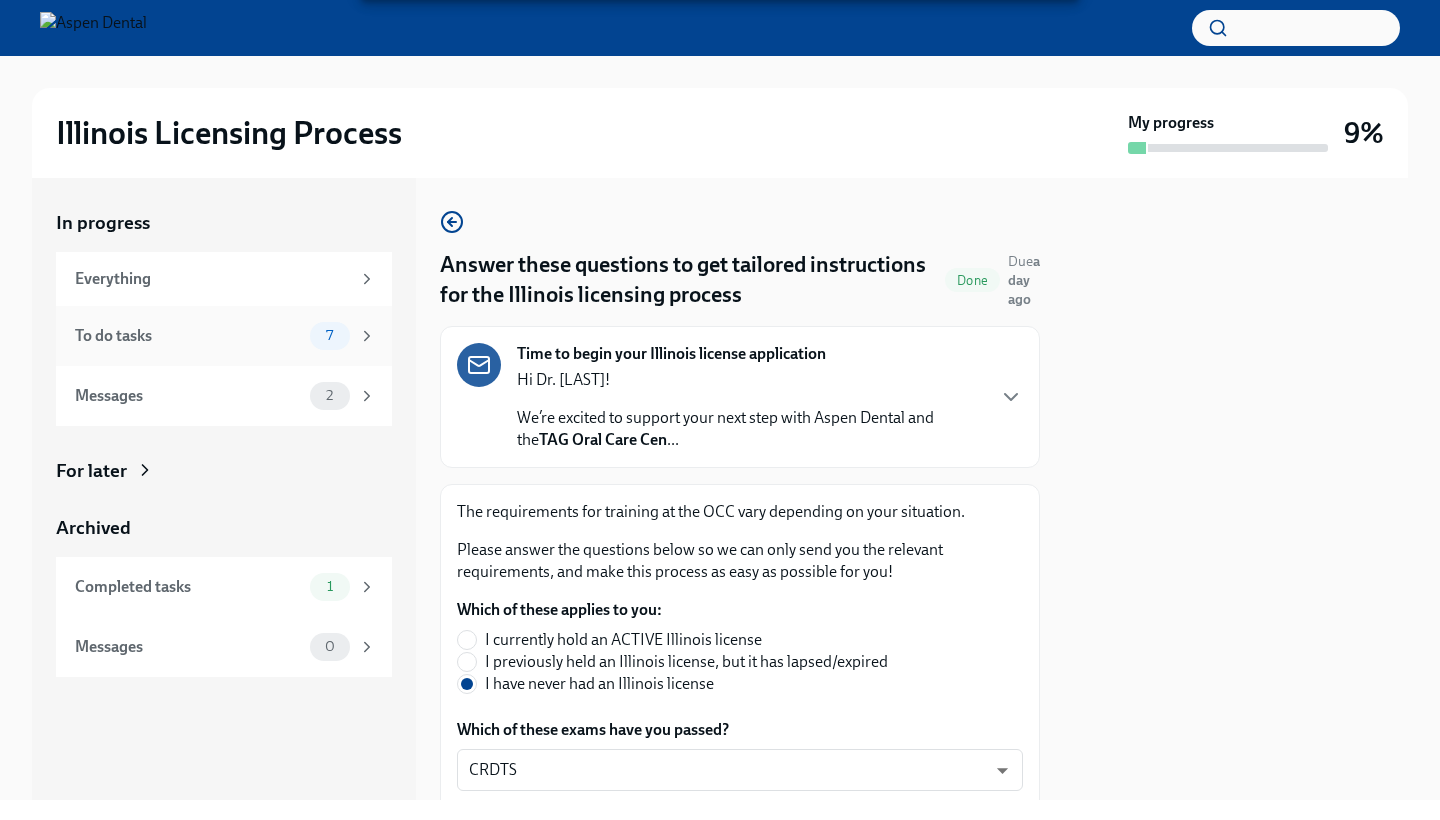 click on "To do tasks" at bounding box center (188, 336) 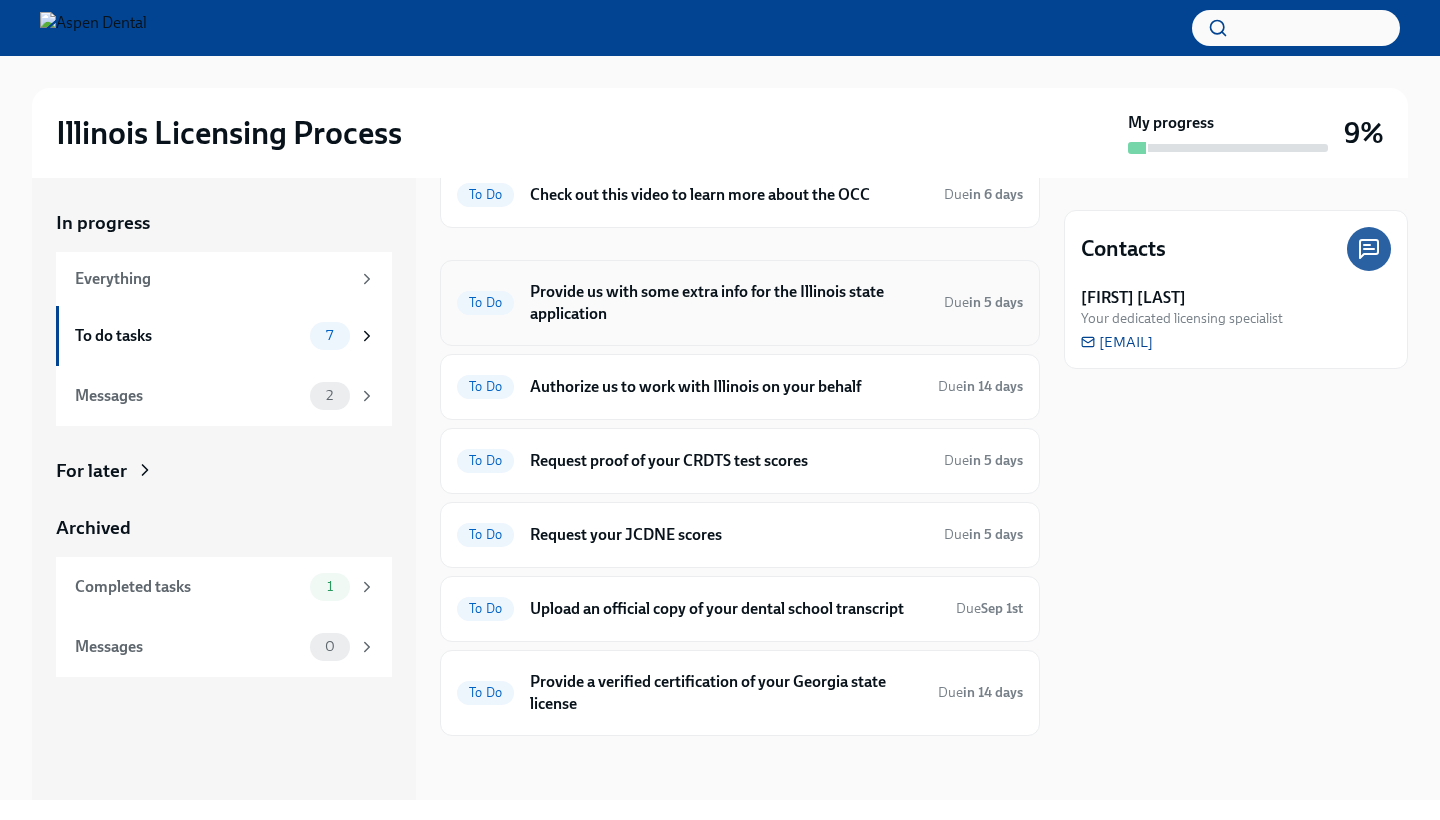 scroll, scrollTop: 95, scrollLeft: 0, axis: vertical 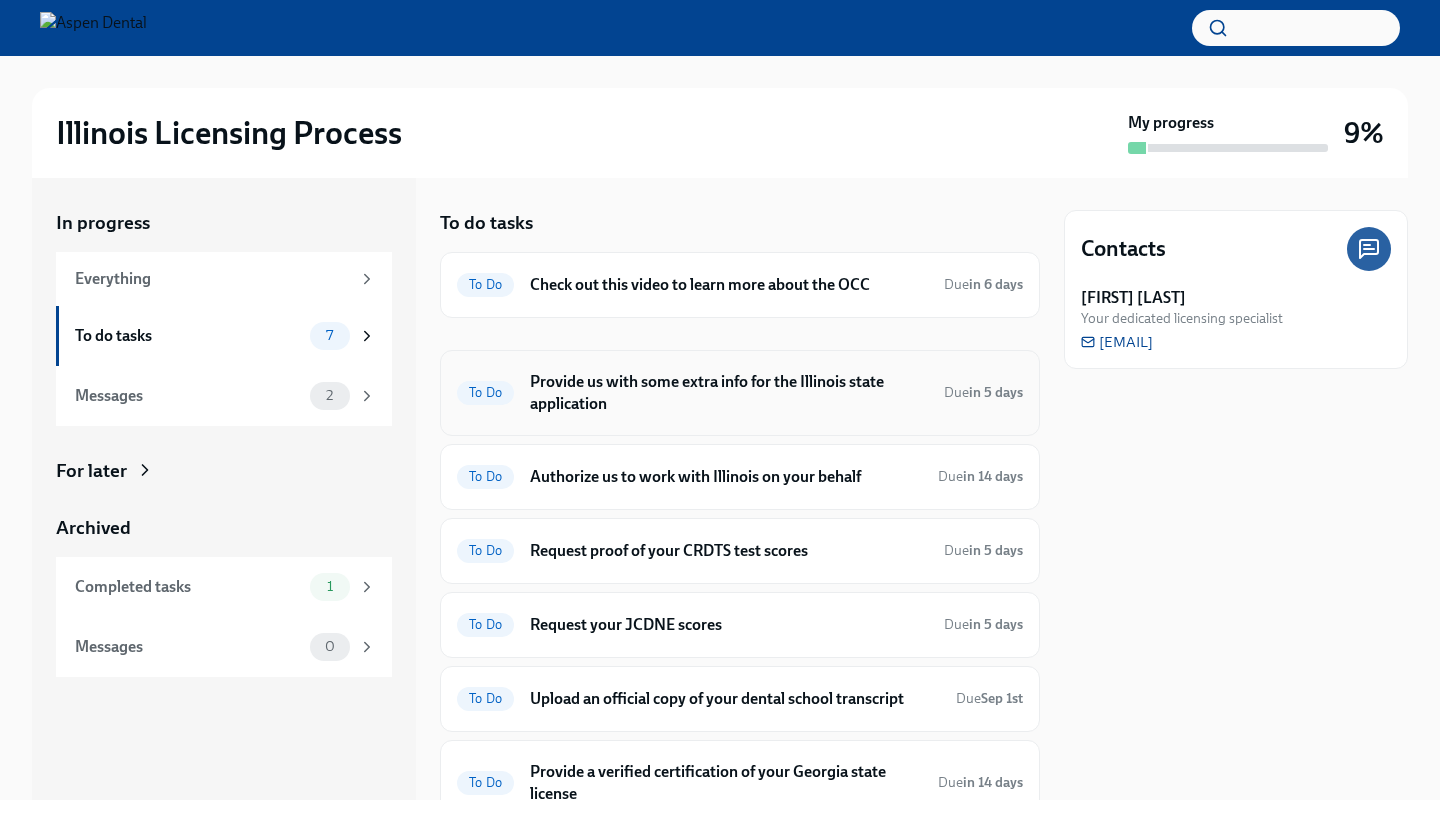 click on "Provide us with some extra info for the Illinois state application" at bounding box center (729, 393) 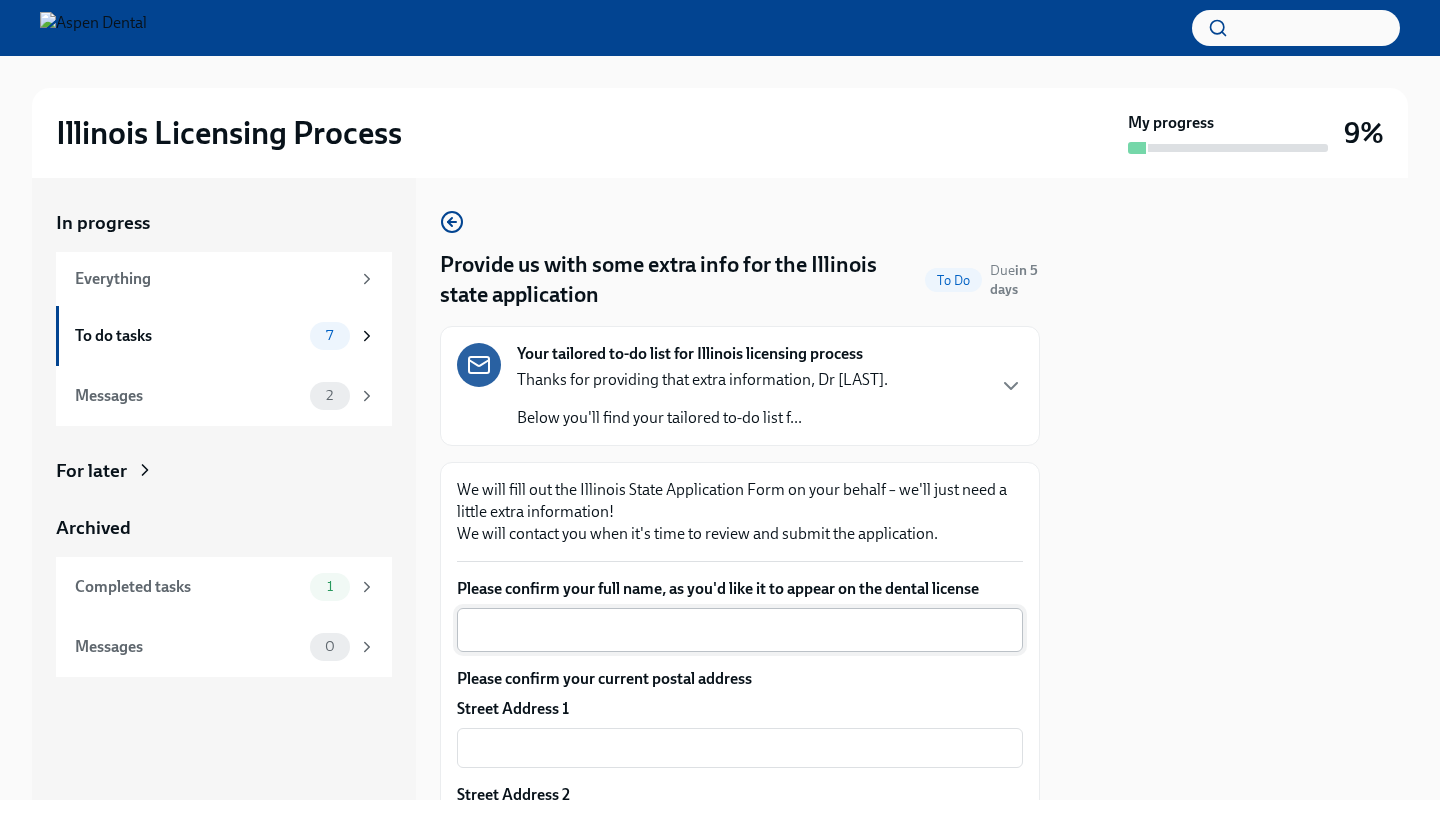 scroll, scrollTop: 0, scrollLeft: 0, axis: both 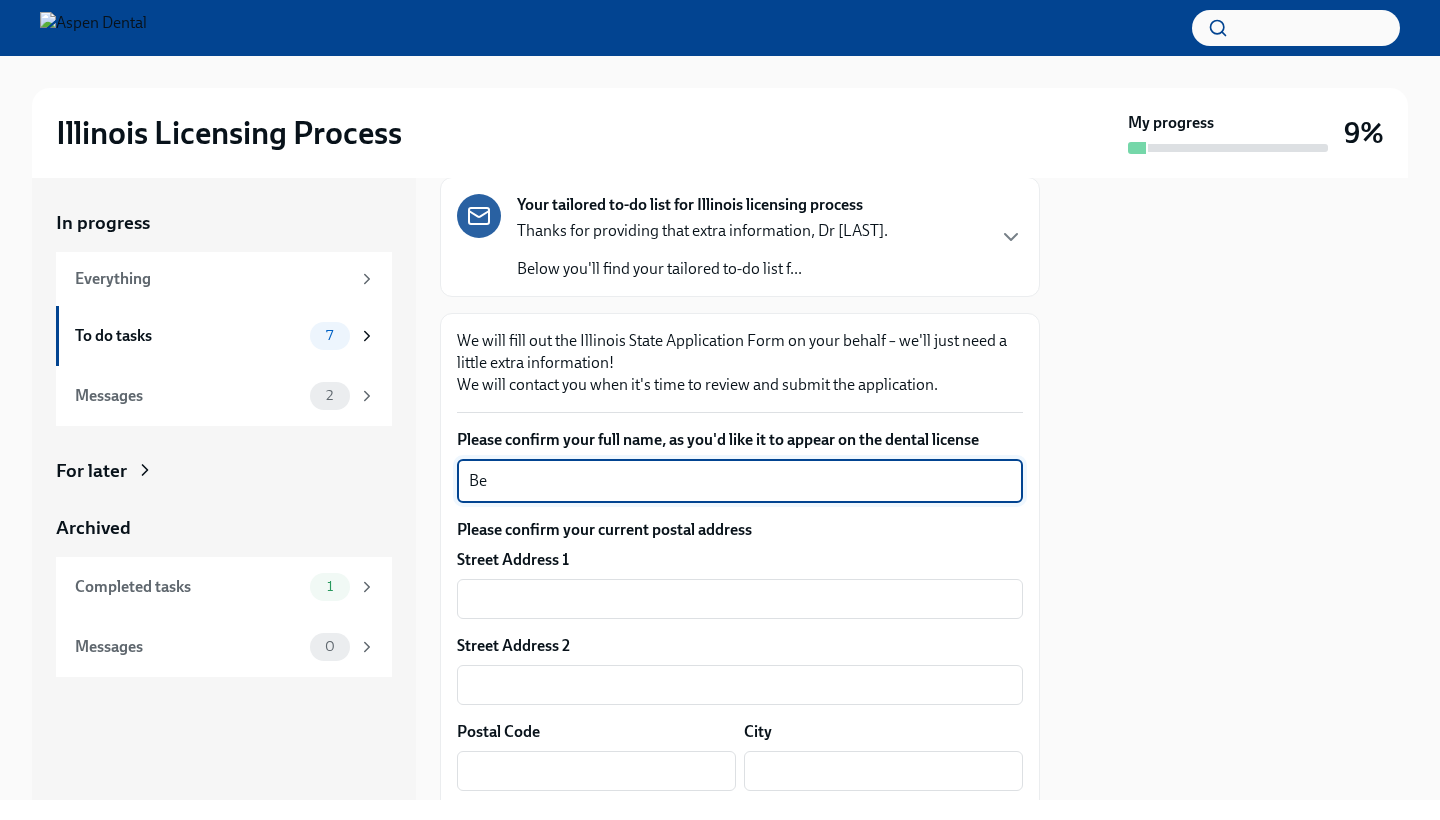 type on "B" 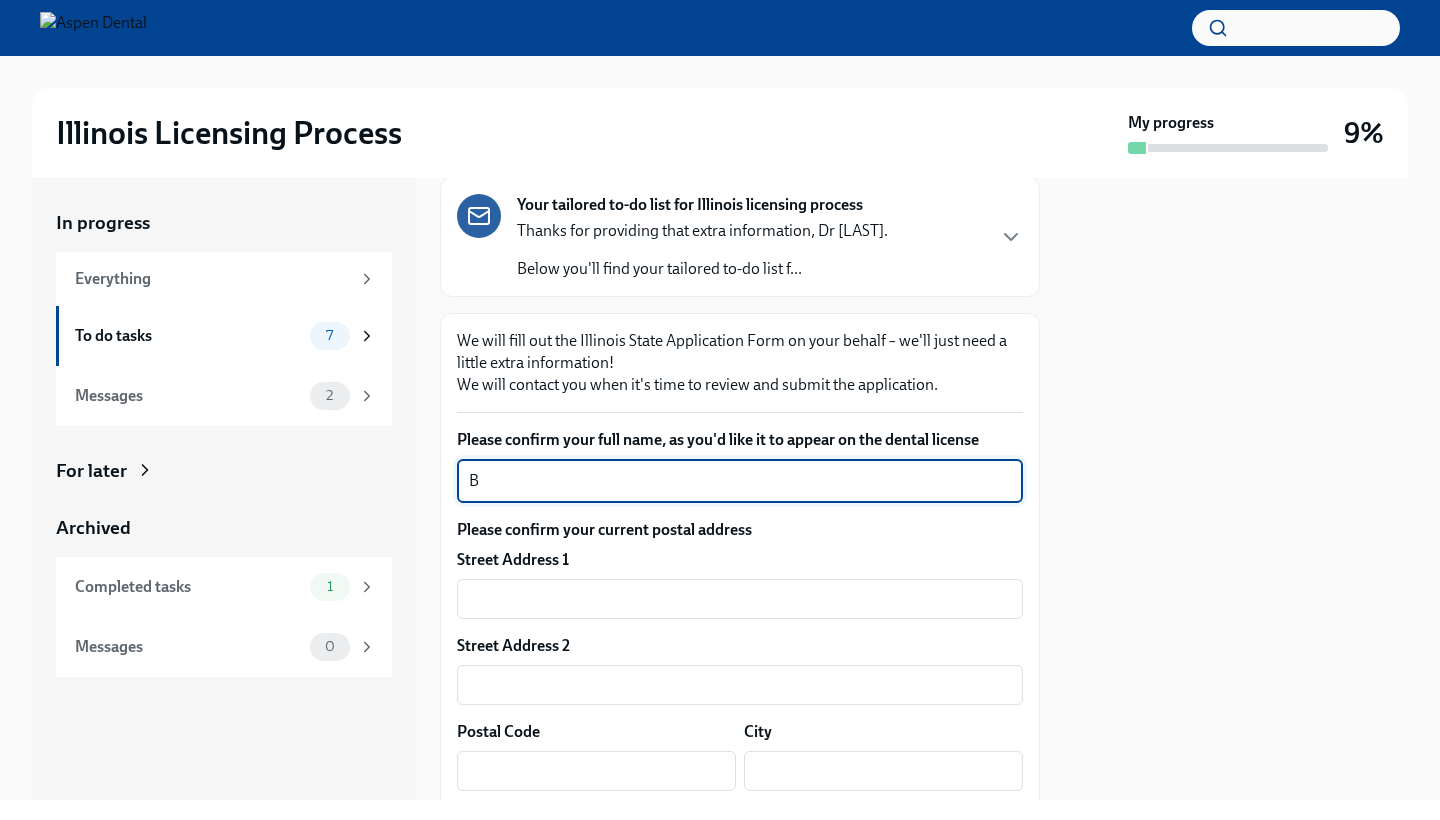 type 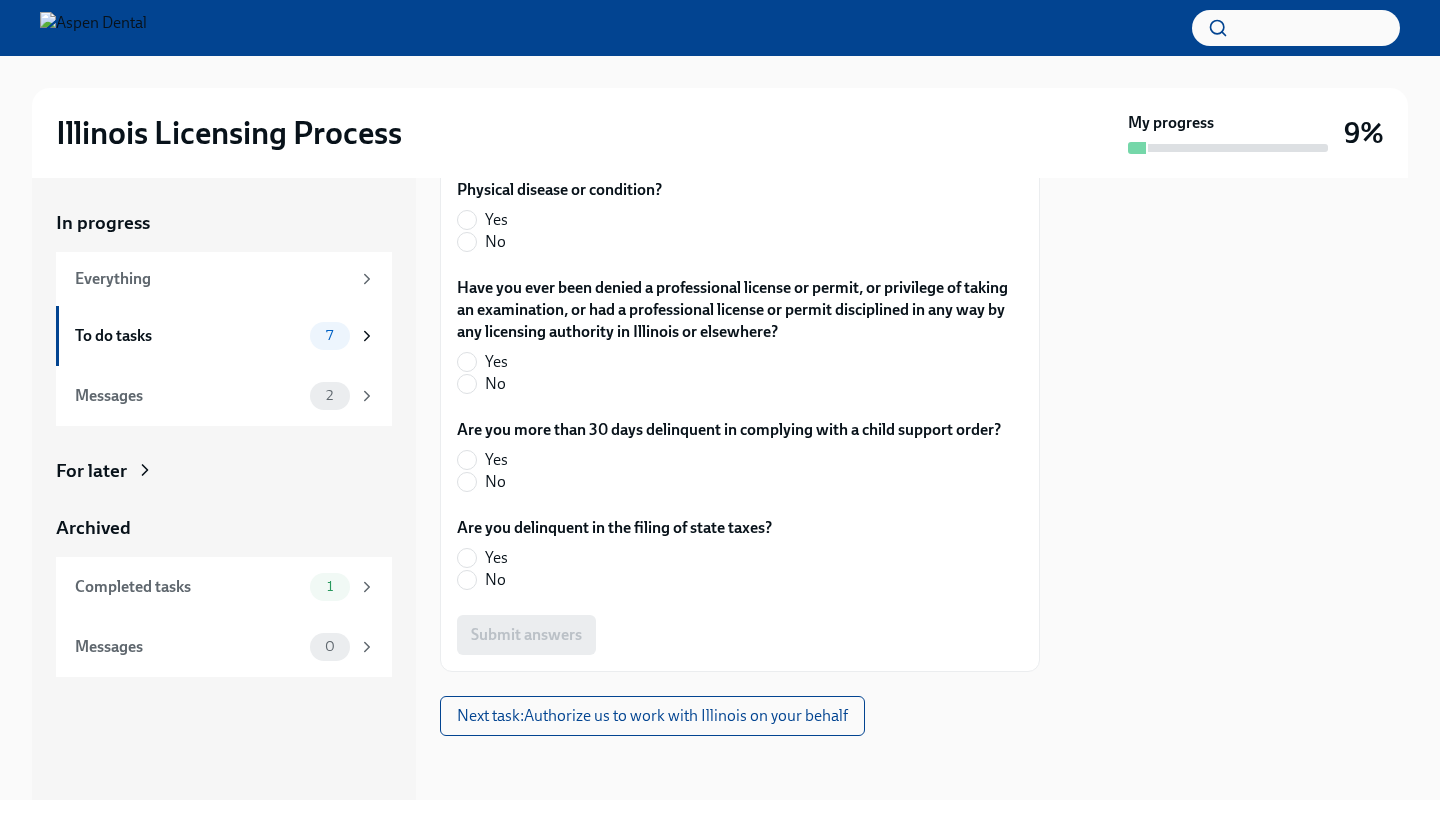 scroll, scrollTop: 4313, scrollLeft: 0, axis: vertical 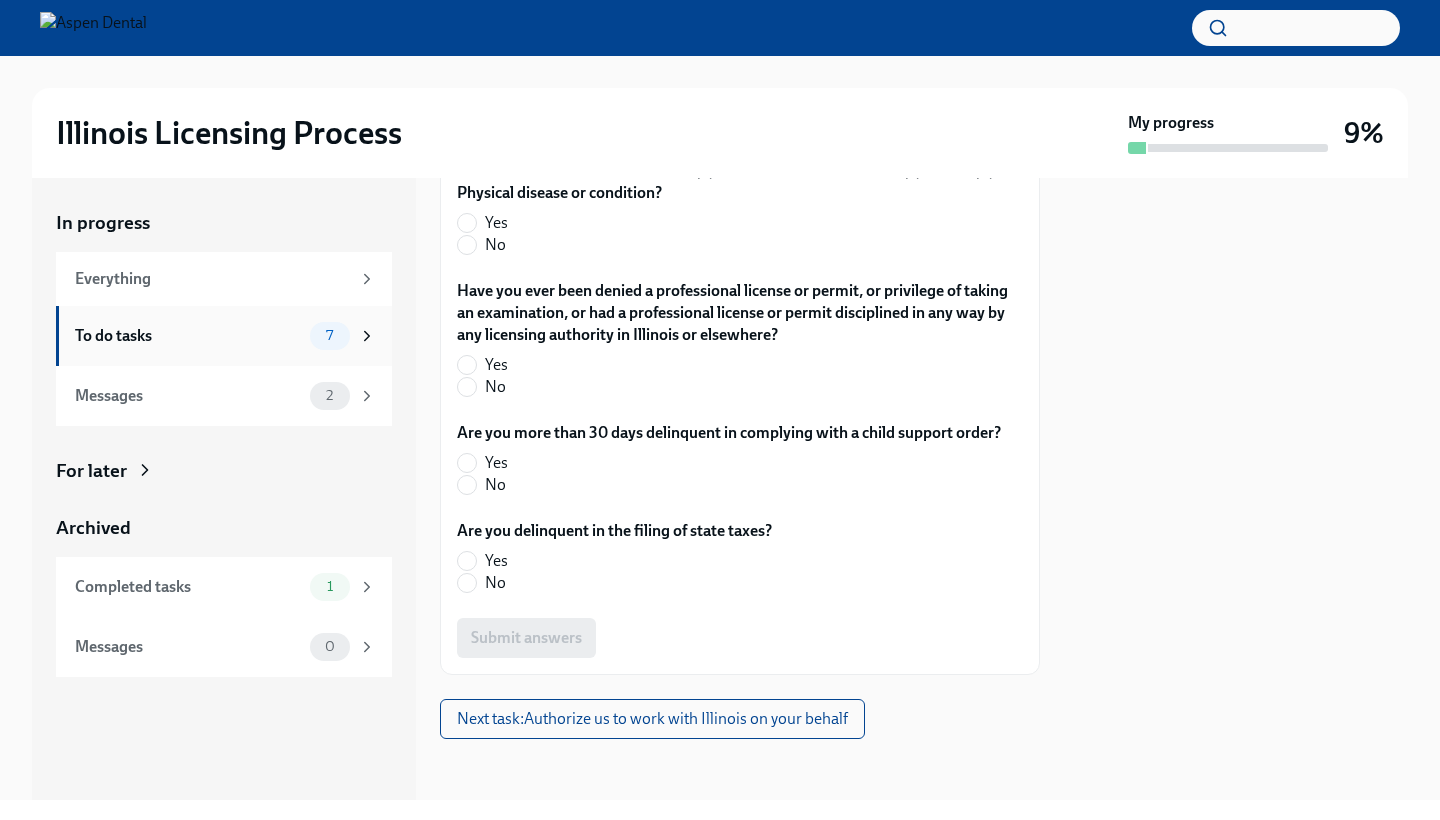 click on "To do tasks 7" at bounding box center [225, 336] 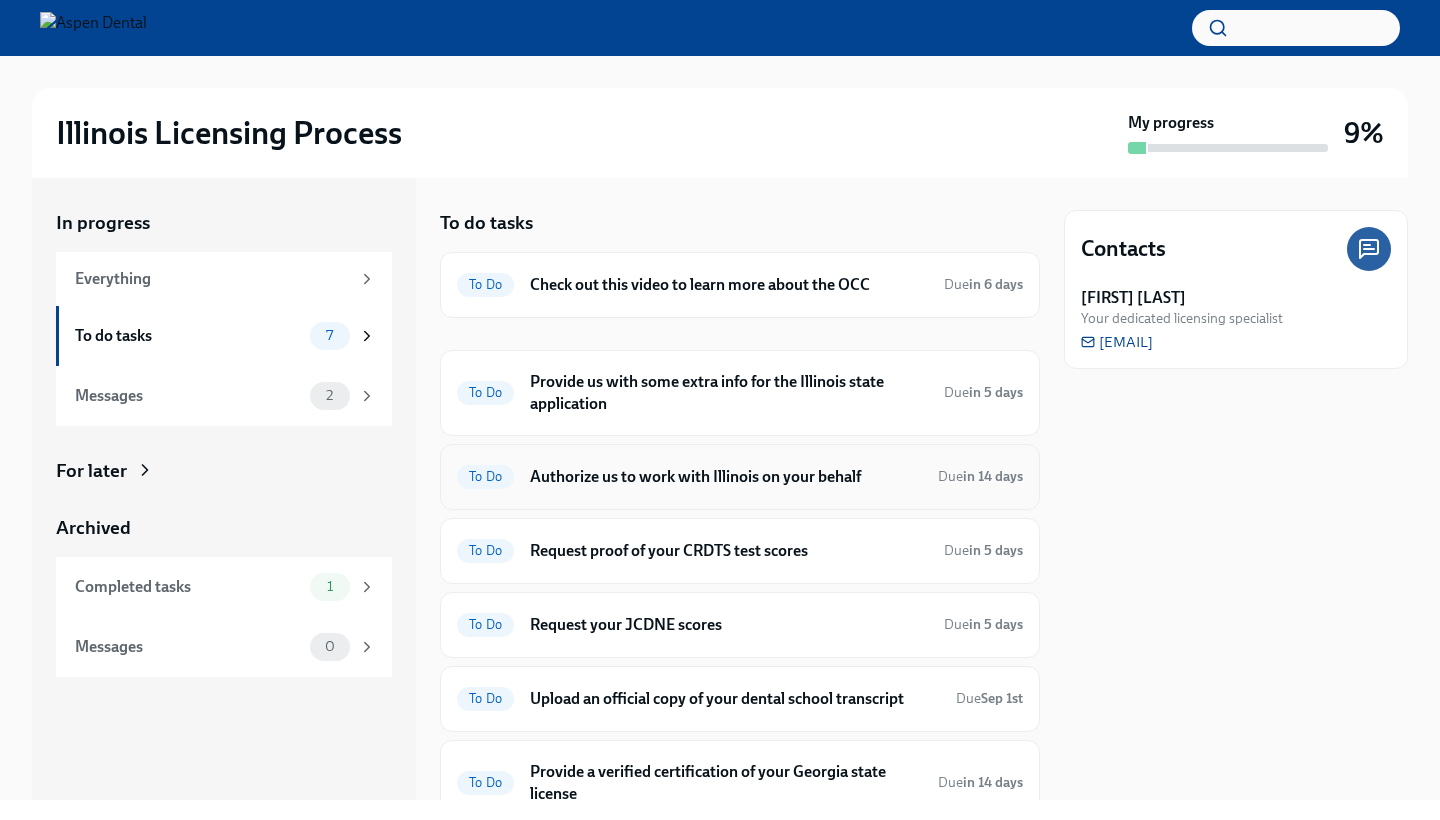 click on "Authorize us to work with Illinois on your behalf" at bounding box center (726, 477) 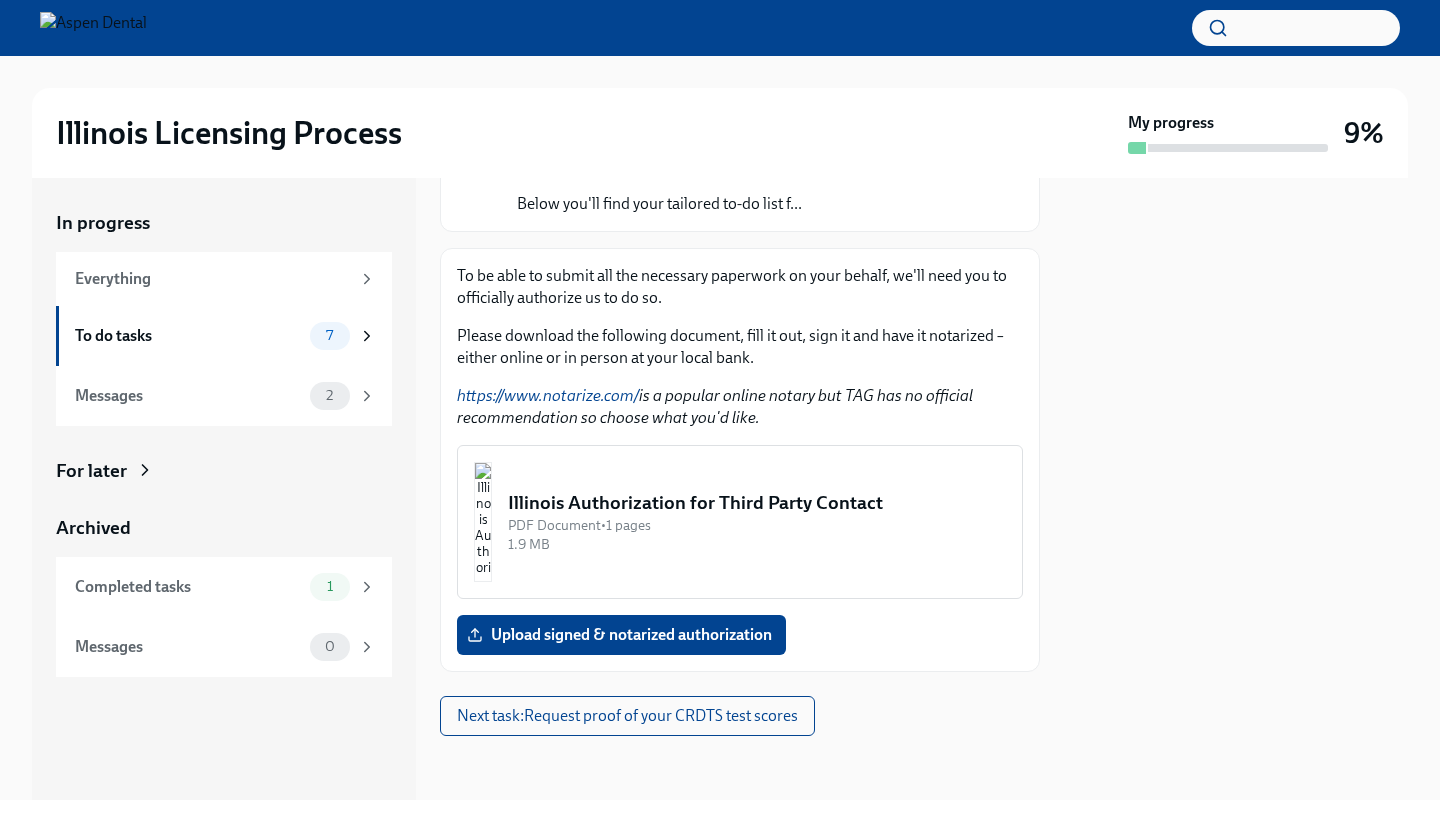 scroll, scrollTop: 214, scrollLeft: 0, axis: vertical 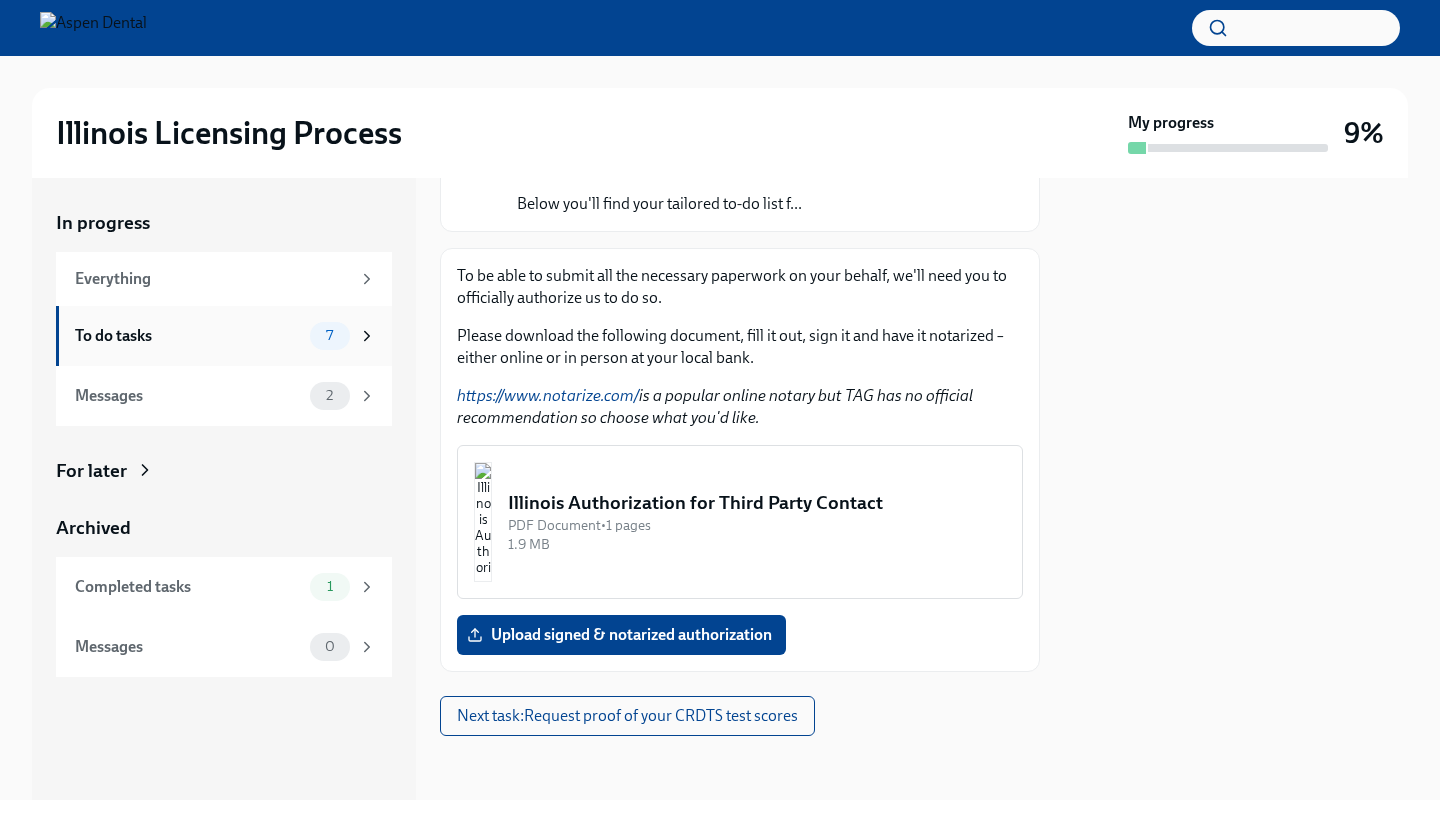 click on "To do tasks" at bounding box center (188, 336) 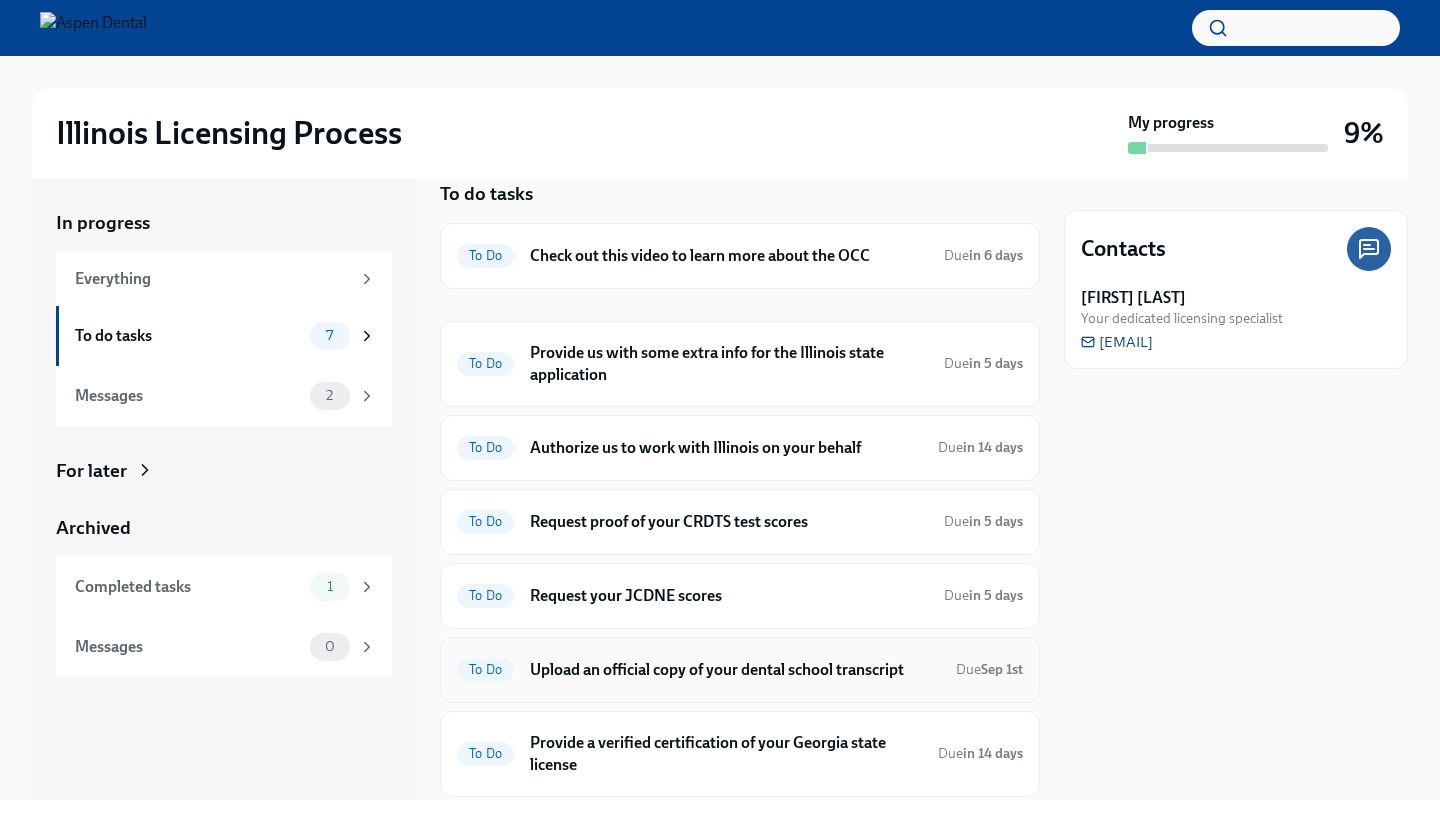 scroll, scrollTop: 42, scrollLeft: 0, axis: vertical 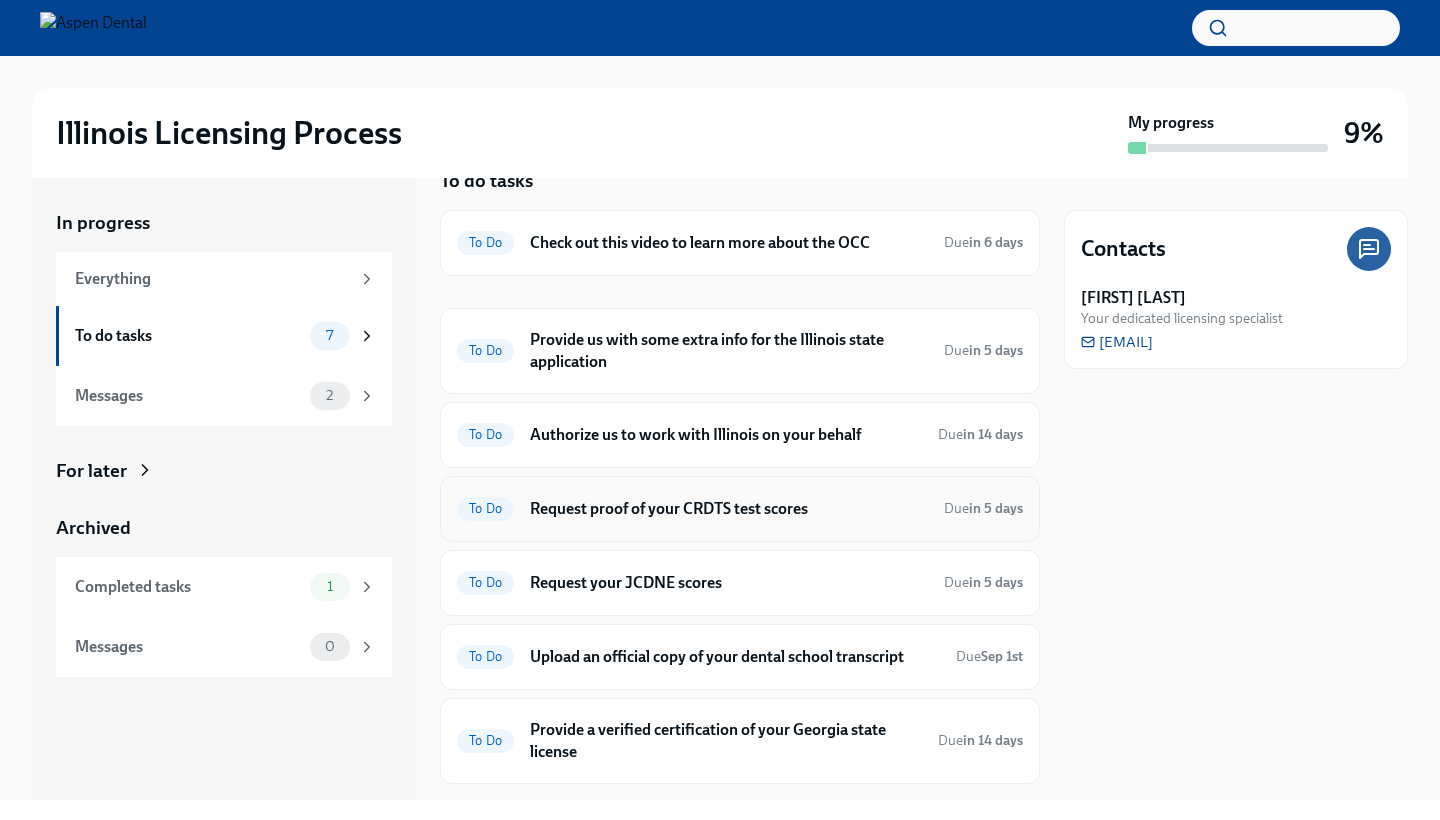 click on "Request proof of your CRDTS test scores" at bounding box center [729, 509] 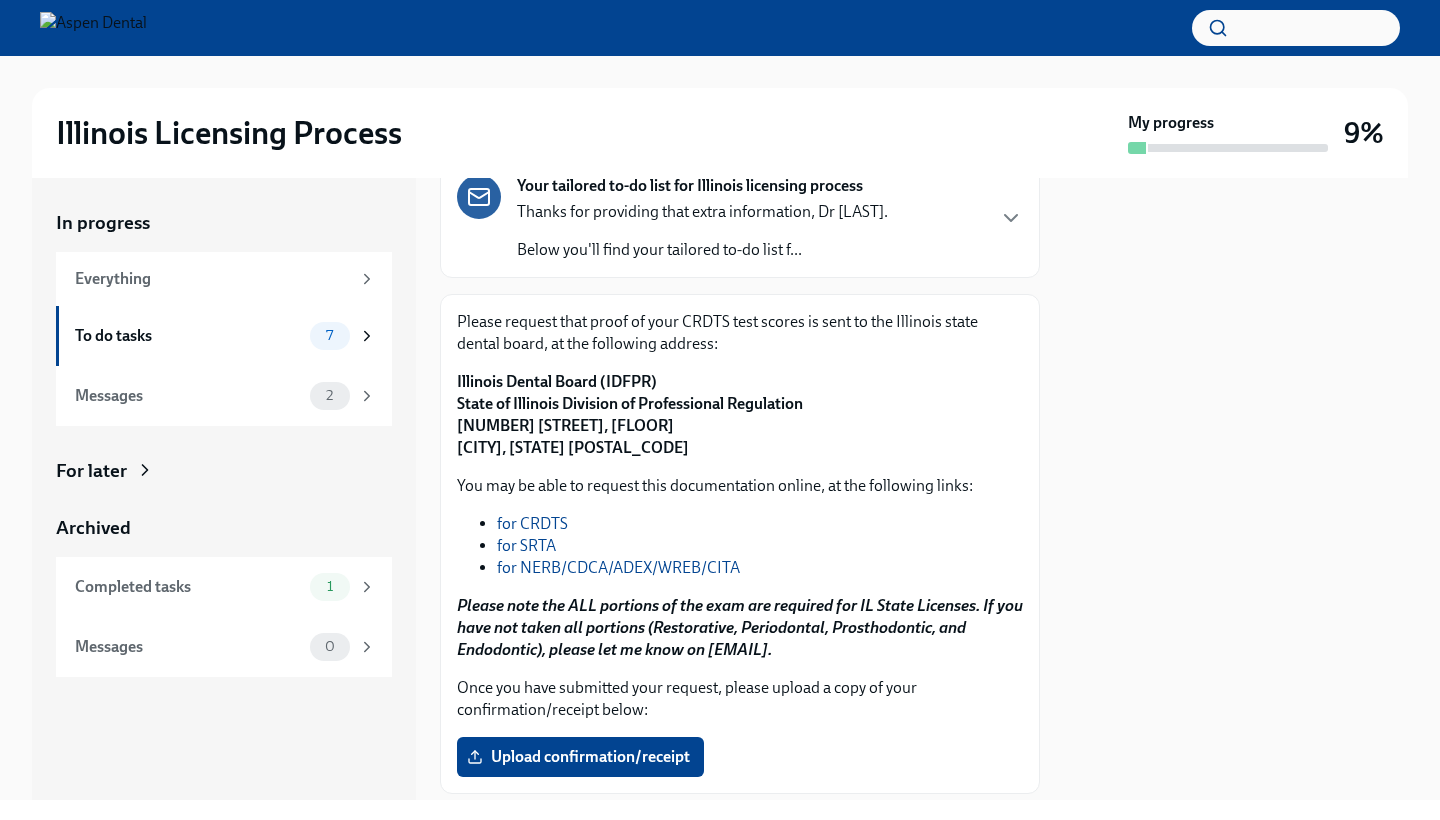 scroll, scrollTop: 135, scrollLeft: 0, axis: vertical 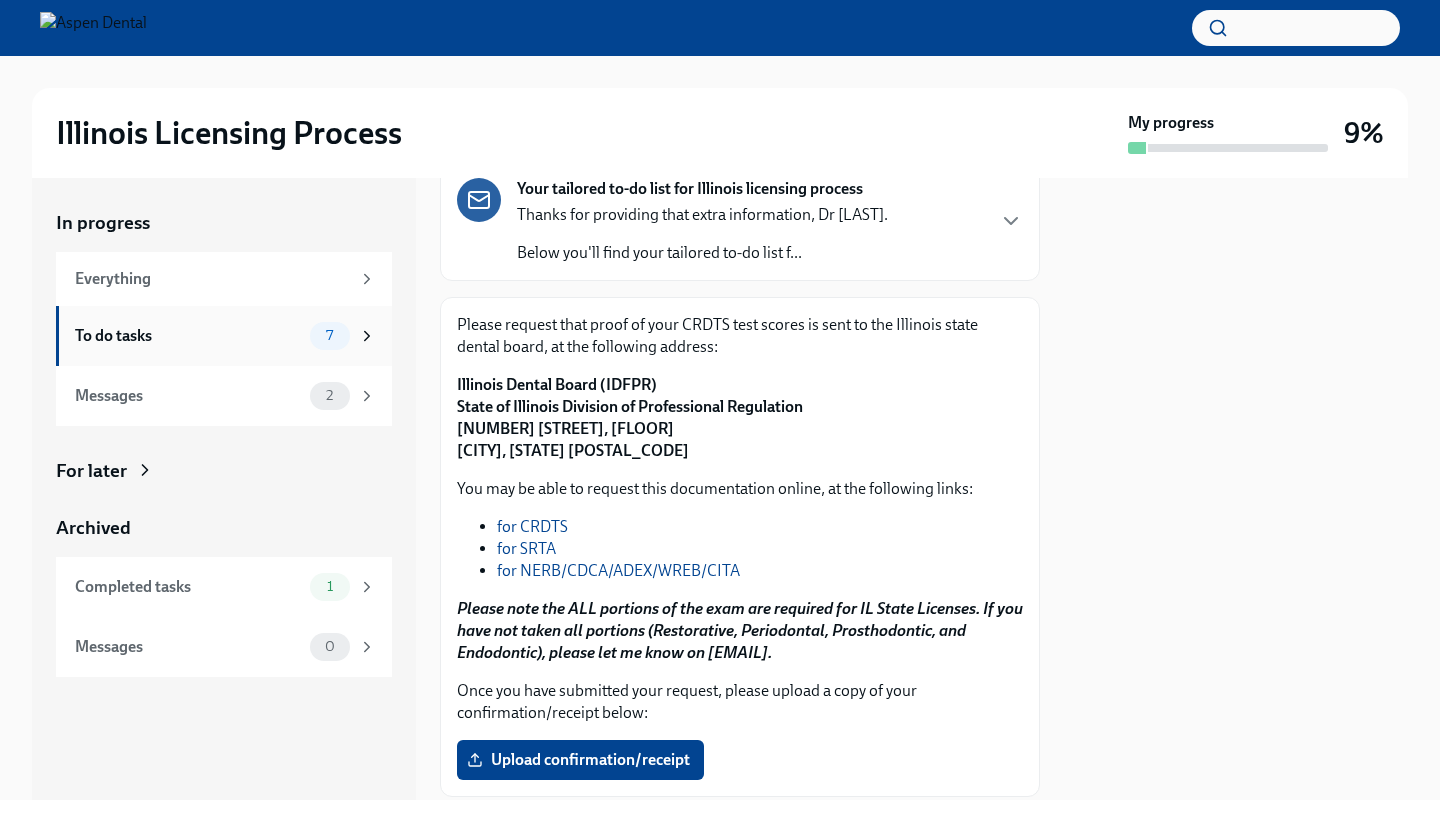 click on "To do tasks" at bounding box center (188, 336) 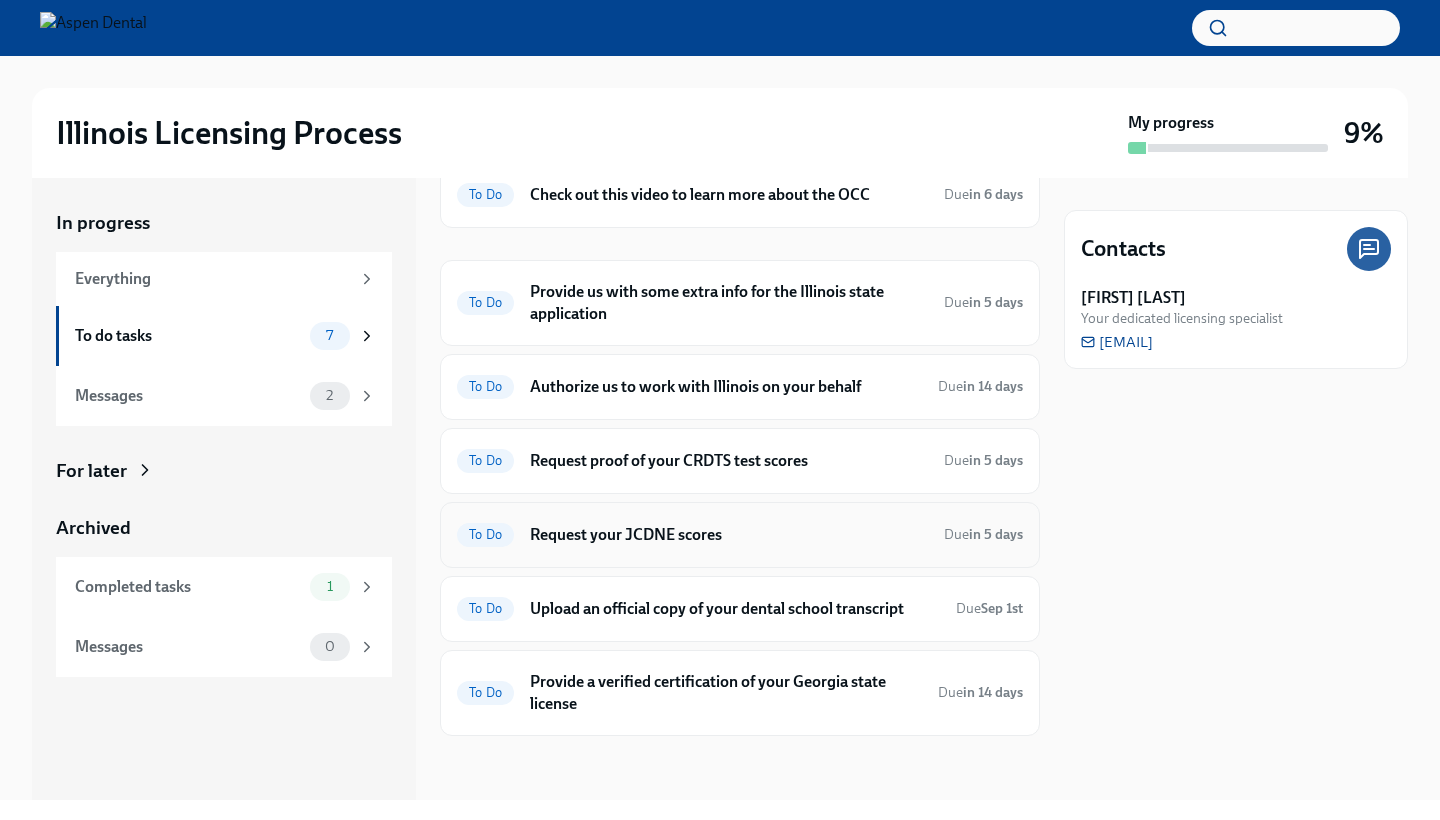 scroll, scrollTop: 89, scrollLeft: 0, axis: vertical 